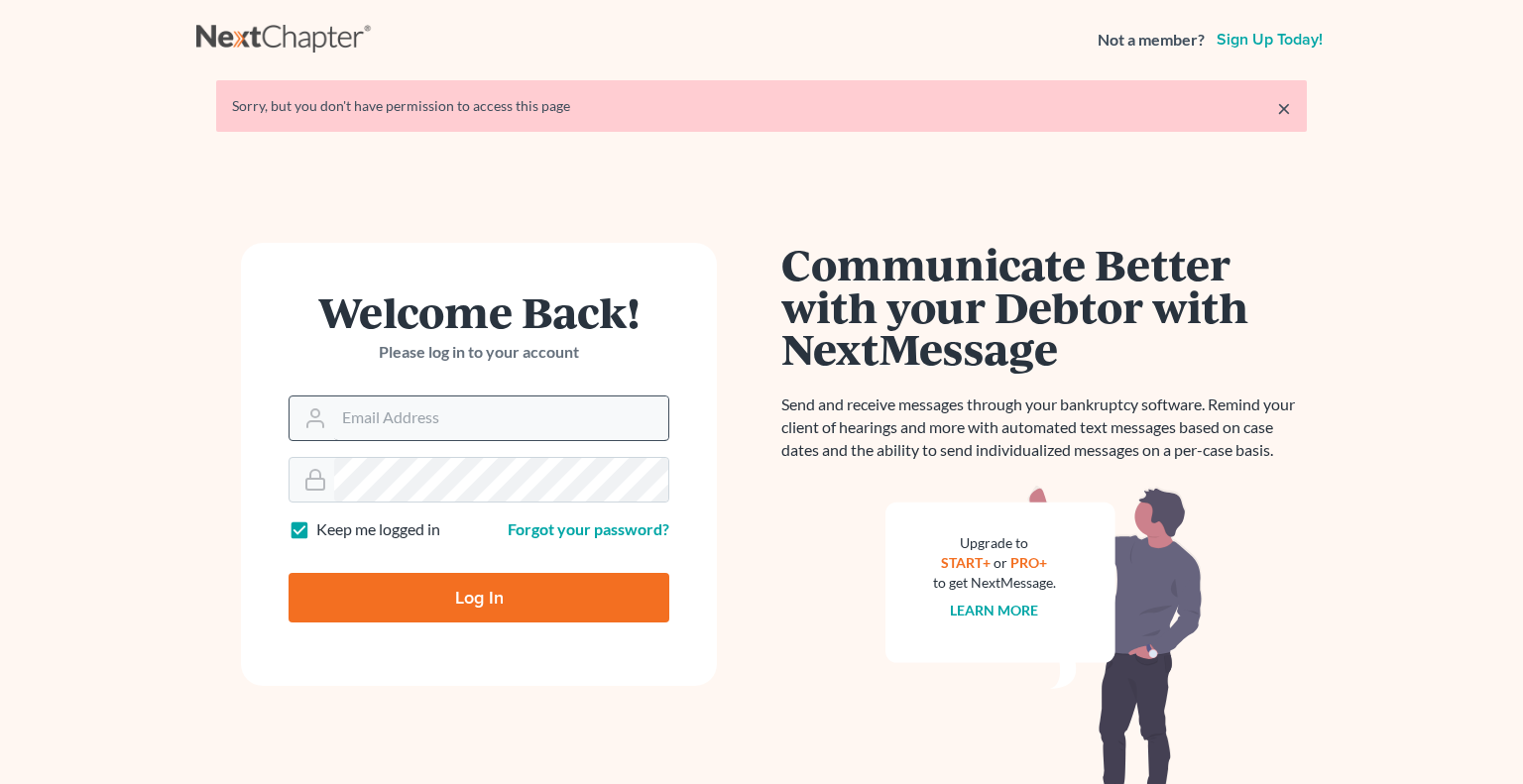 scroll, scrollTop: 0, scrollLeft: 0, axis: both 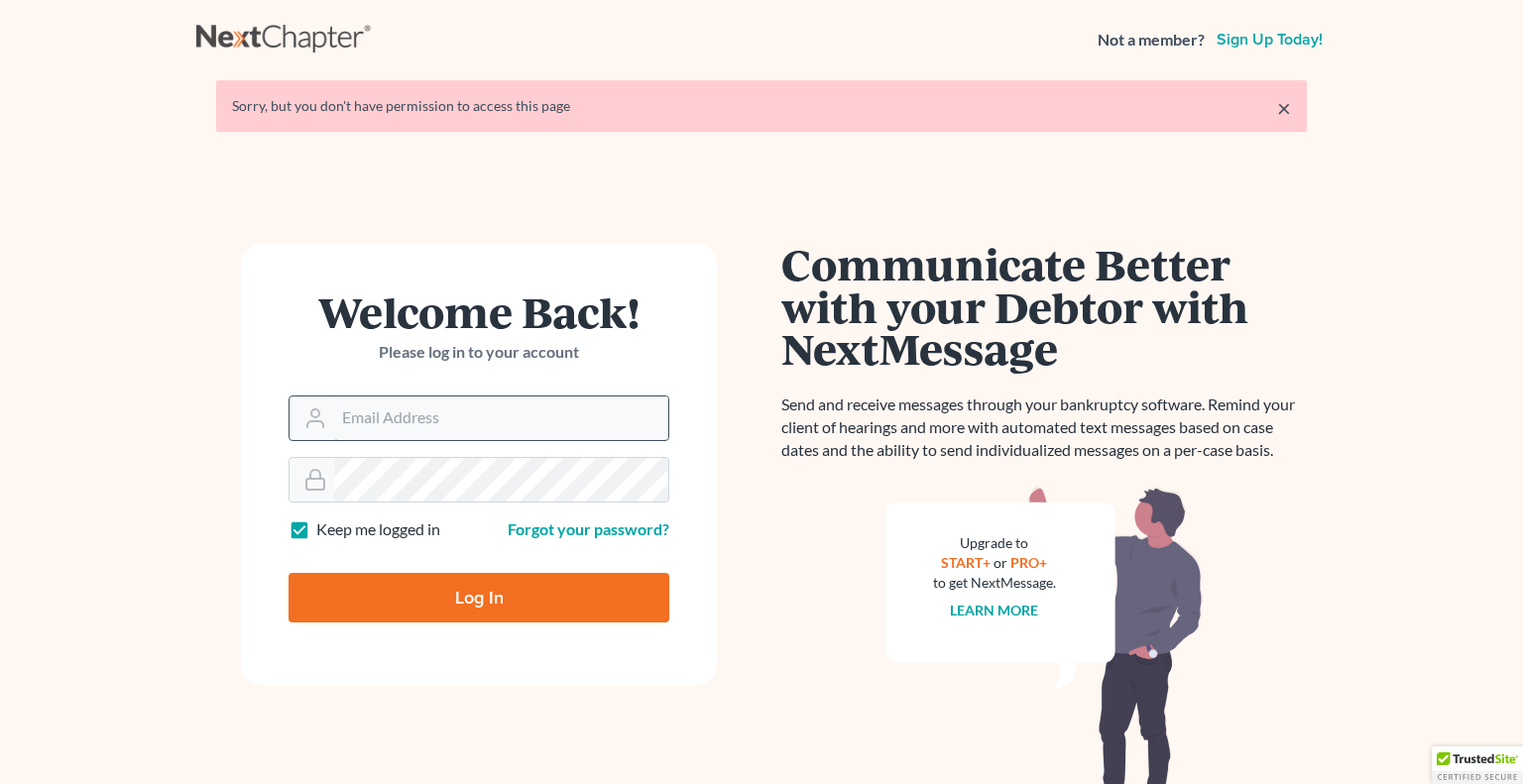 click on "Email Address" at bounding box center (501, 418) 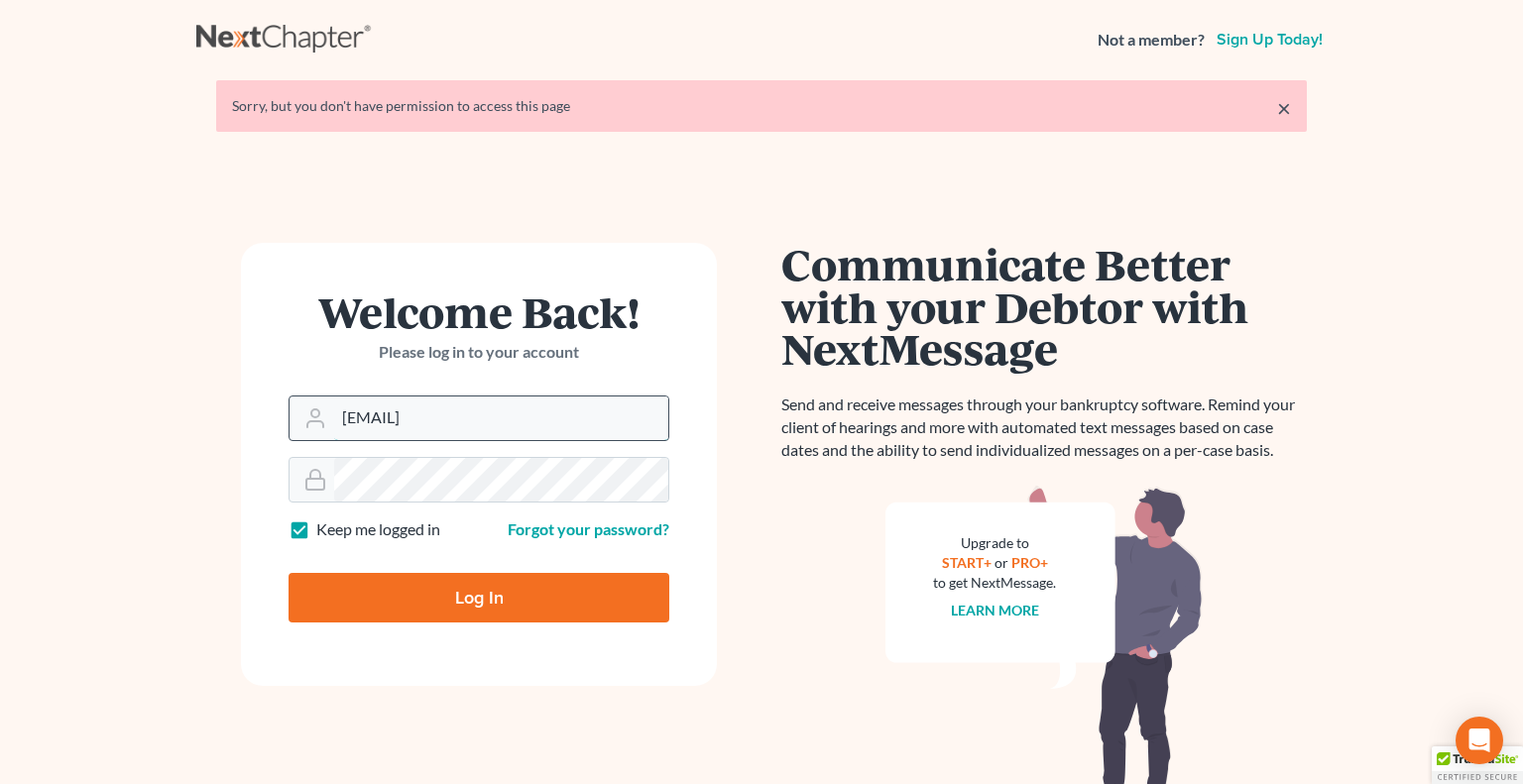 click on "[EMAIL]" at bounding box center (501, 418) 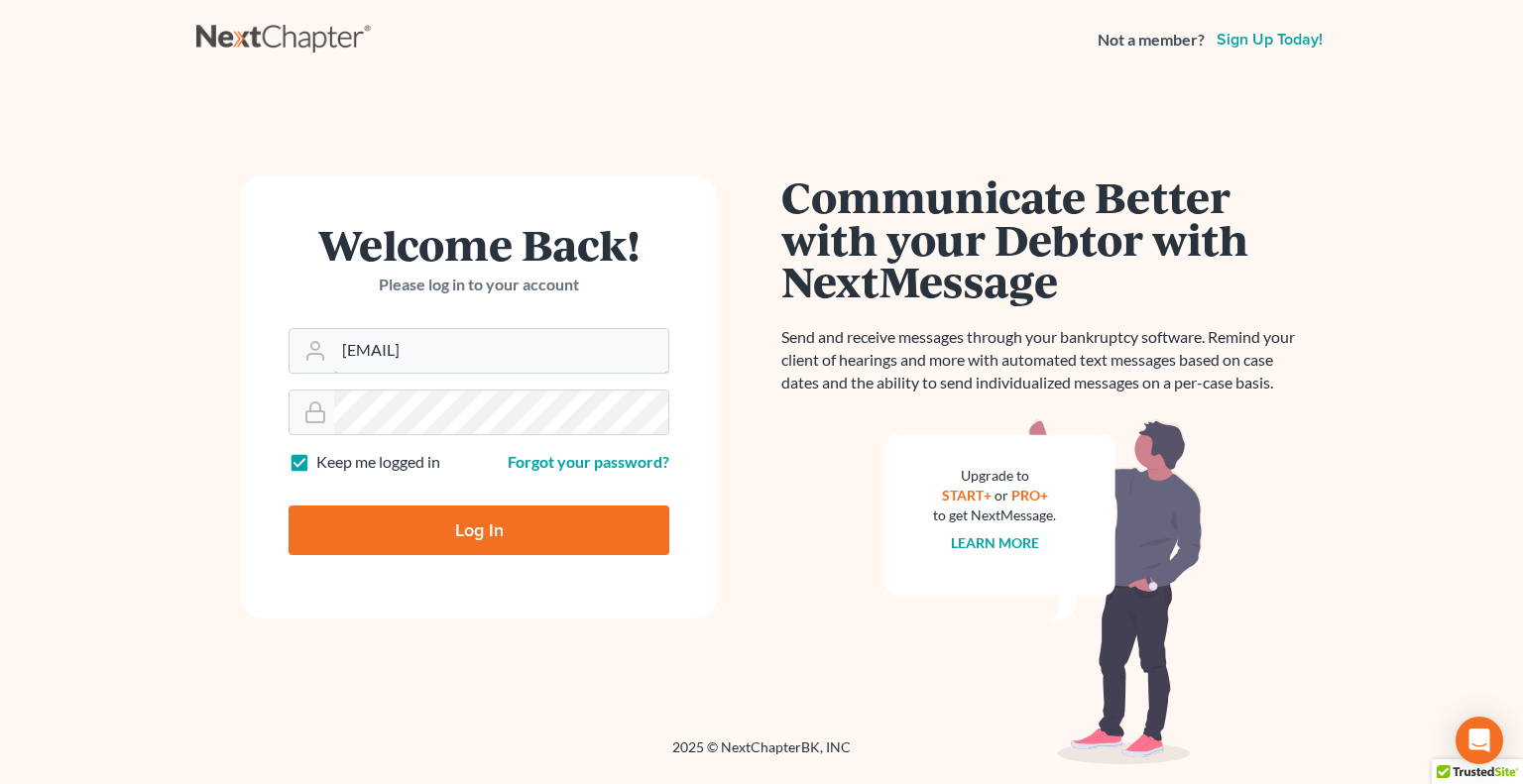drag, startPoint x: 536, startPoint y: 348, endPoint x: 180, endPoint y: 346, distance: 356.00562 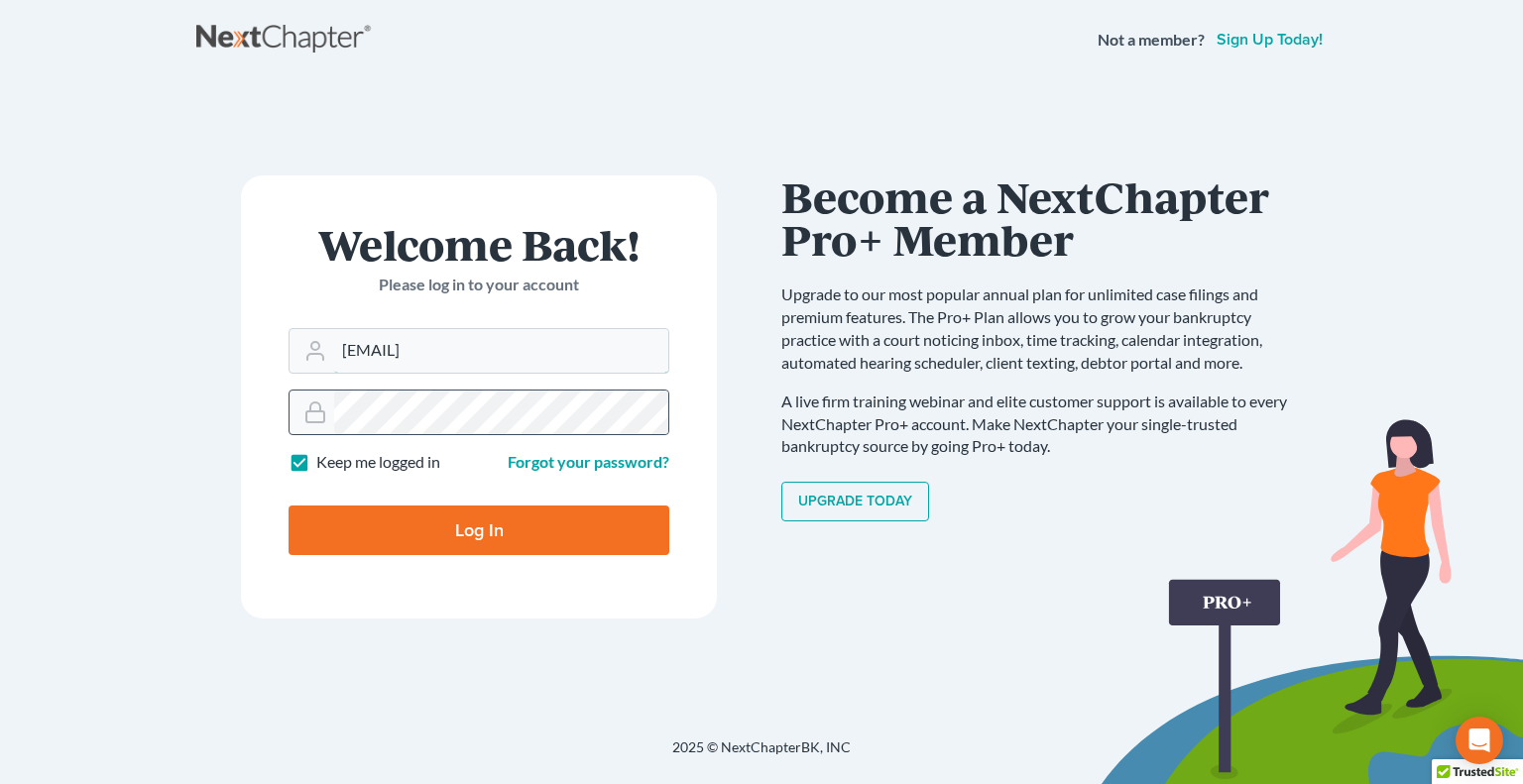 type on "[EMAIL]" 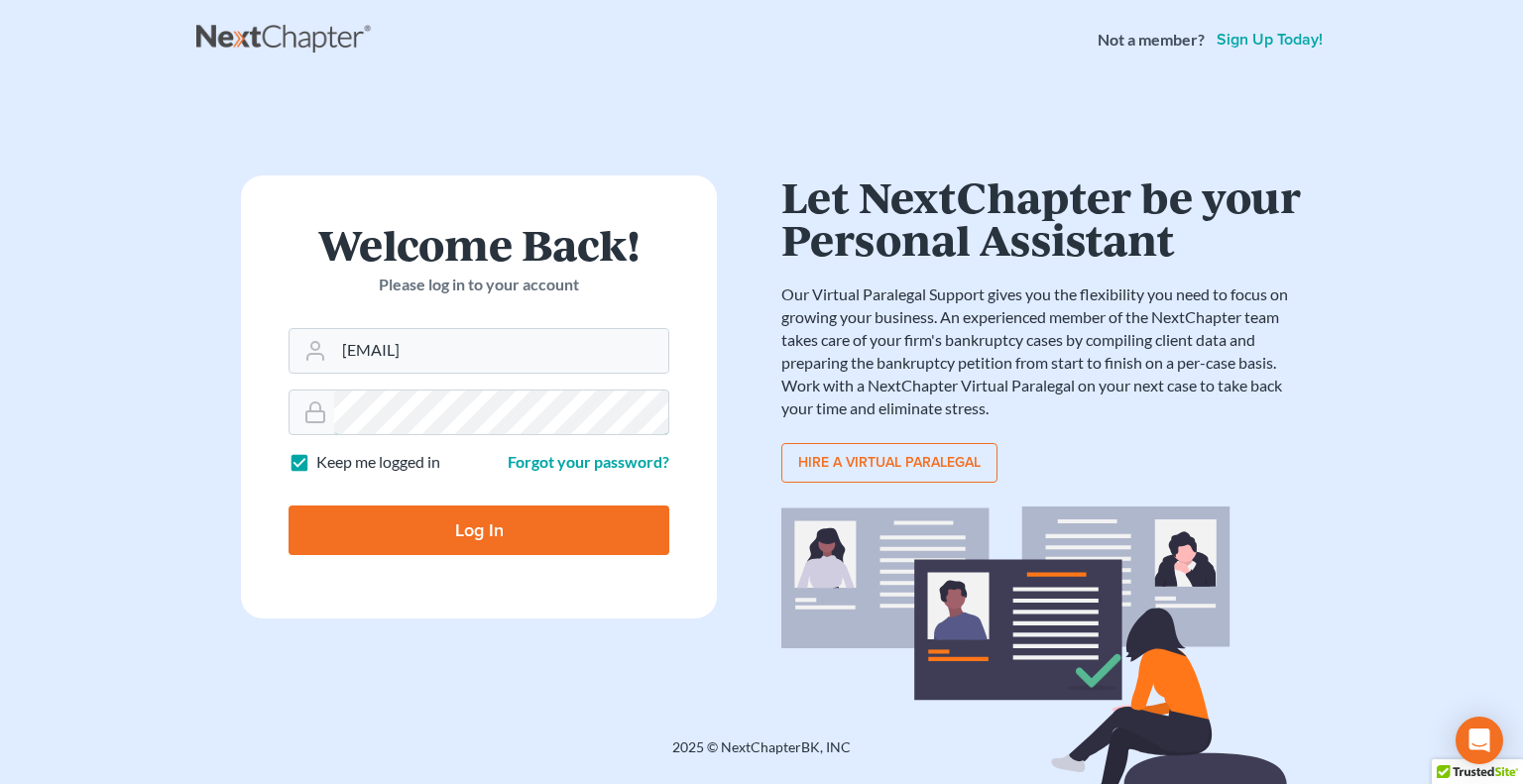 click on "Log In" at bounding box center (479, 530) 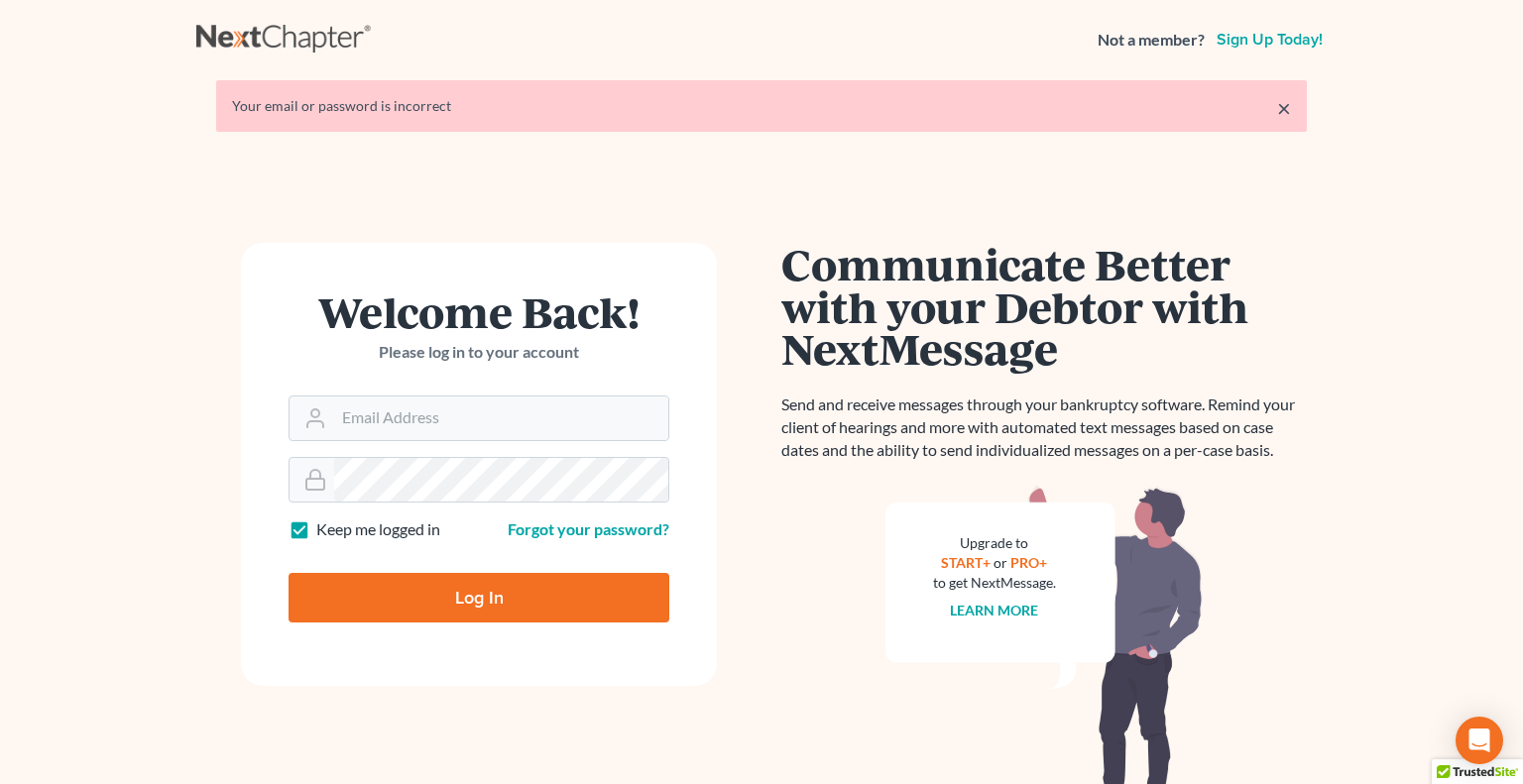 scroll, scrollTop: 0, scrollLeft: 0, axis: both 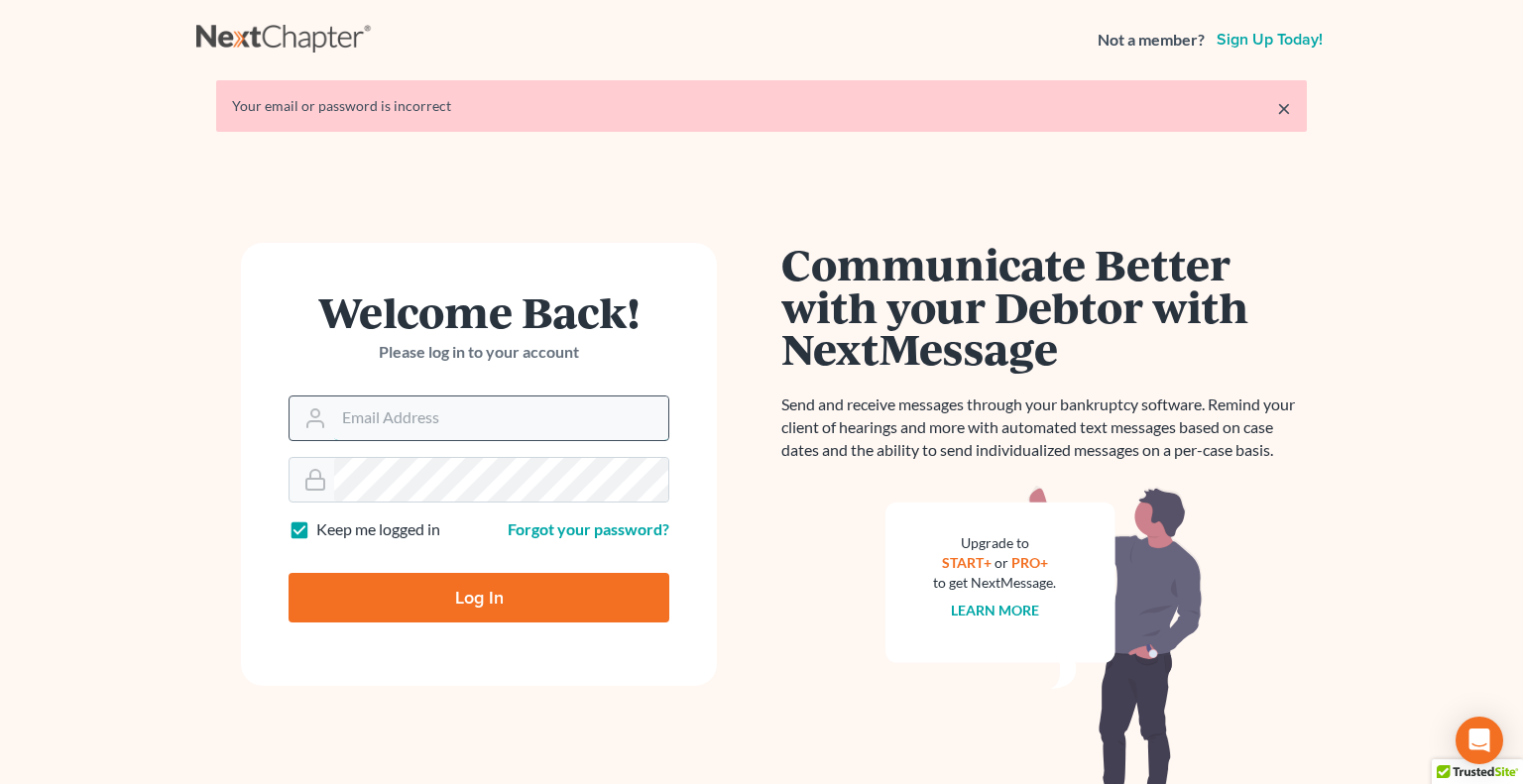 click on "Email Address" at bounding box center [501, 418] 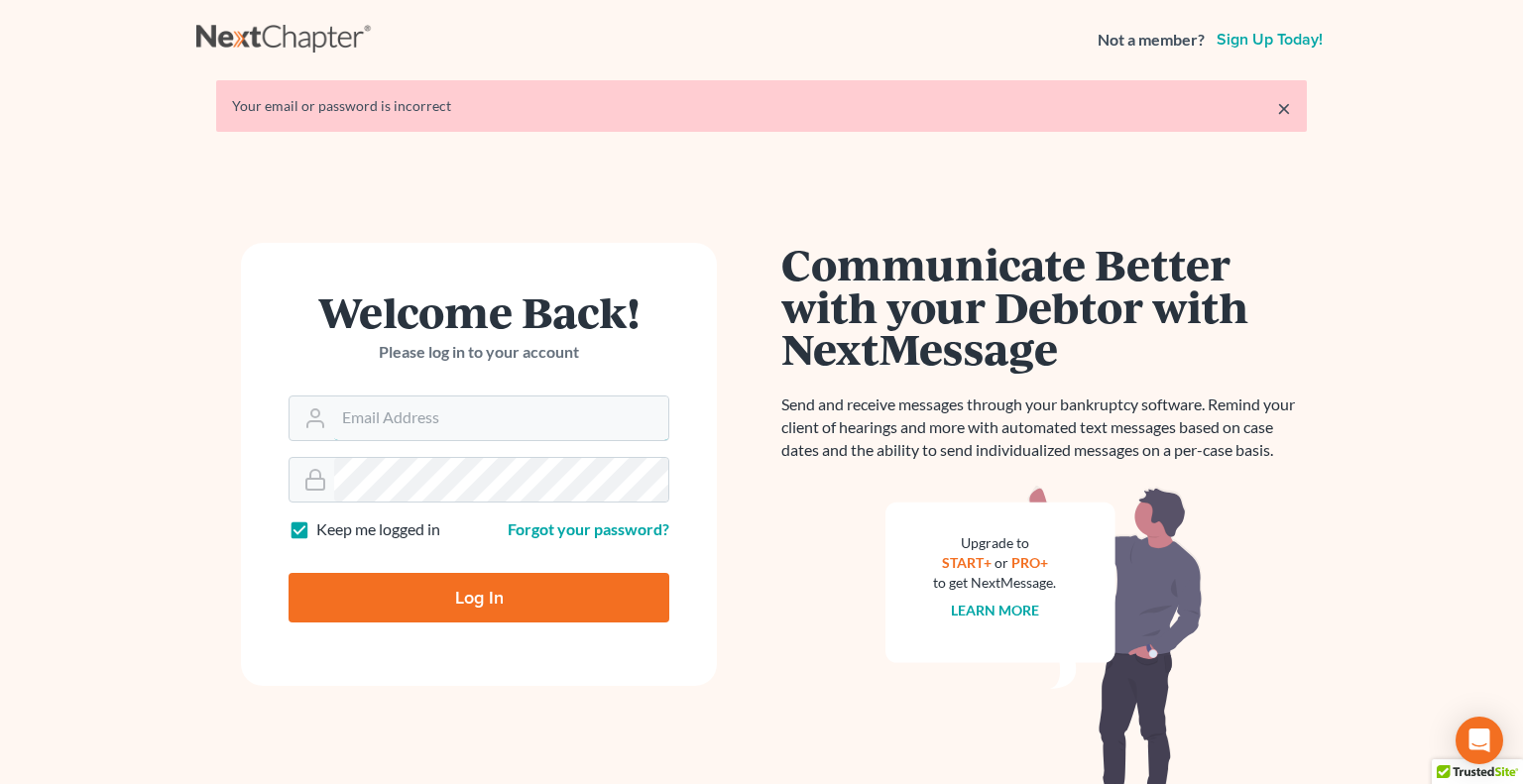 type on "pappa1js@gmail.com" 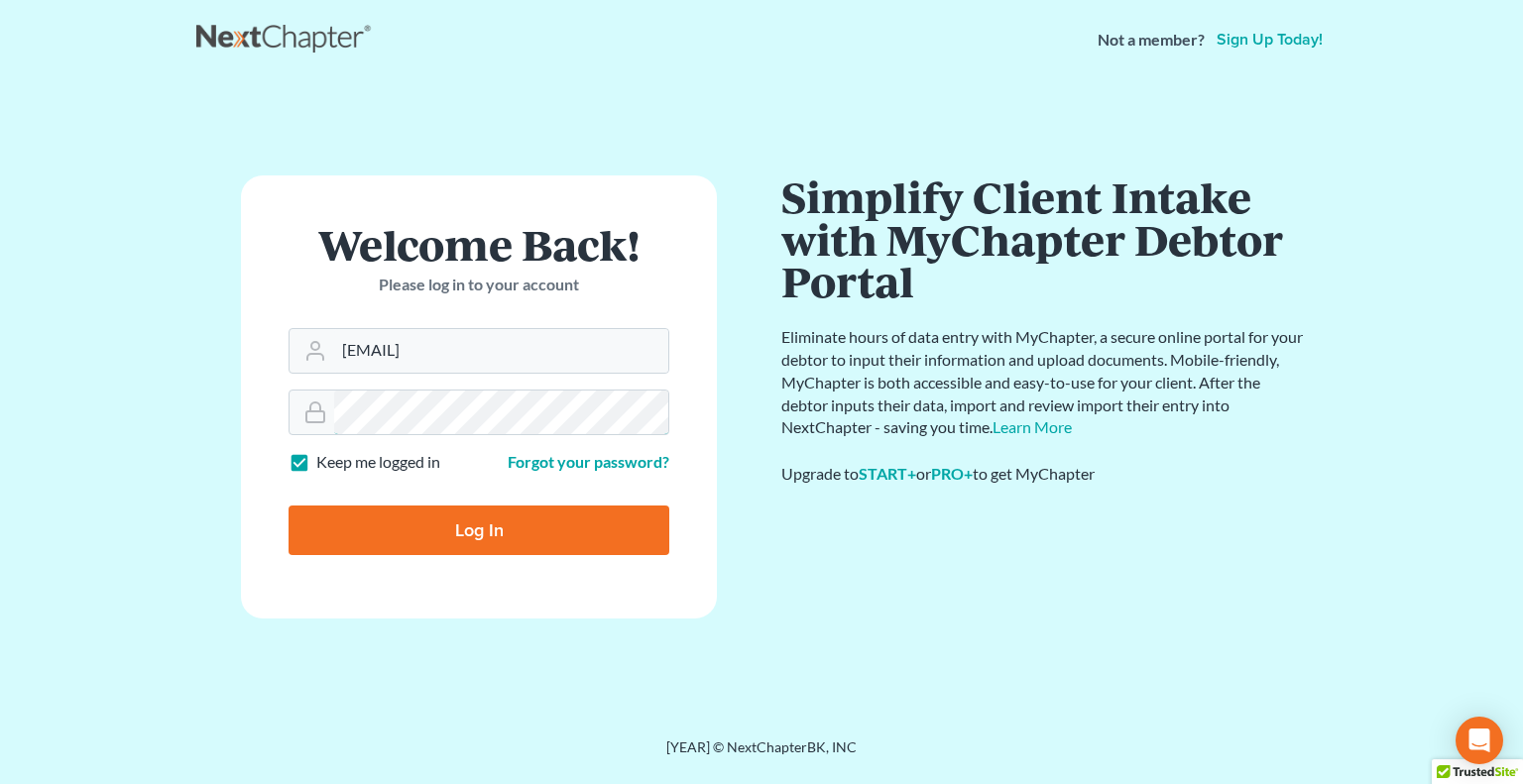 click on "Log In" at bounding box center (479, 530) 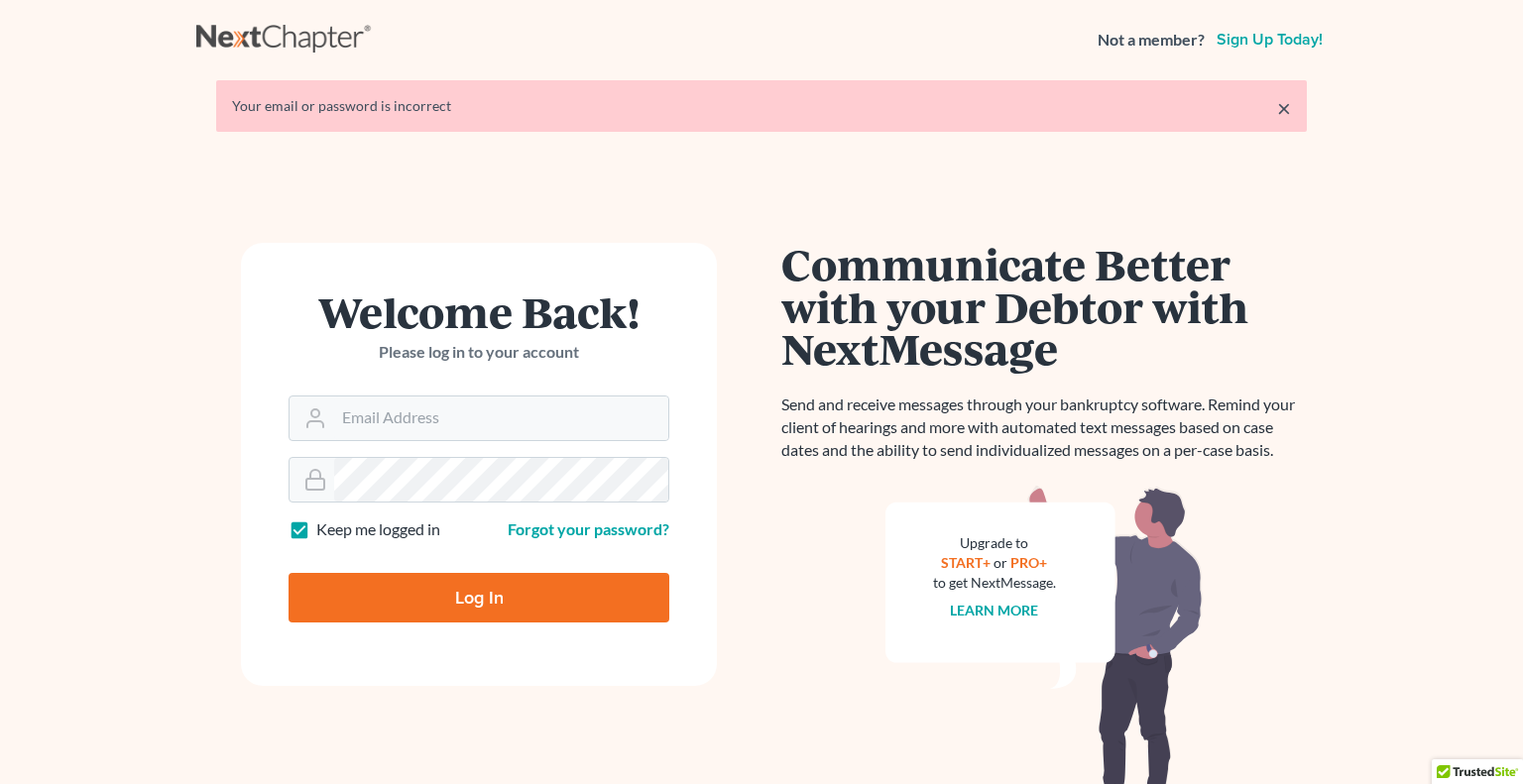 scroll, scrollTop: 0, scrollLeft: 0, axis: both 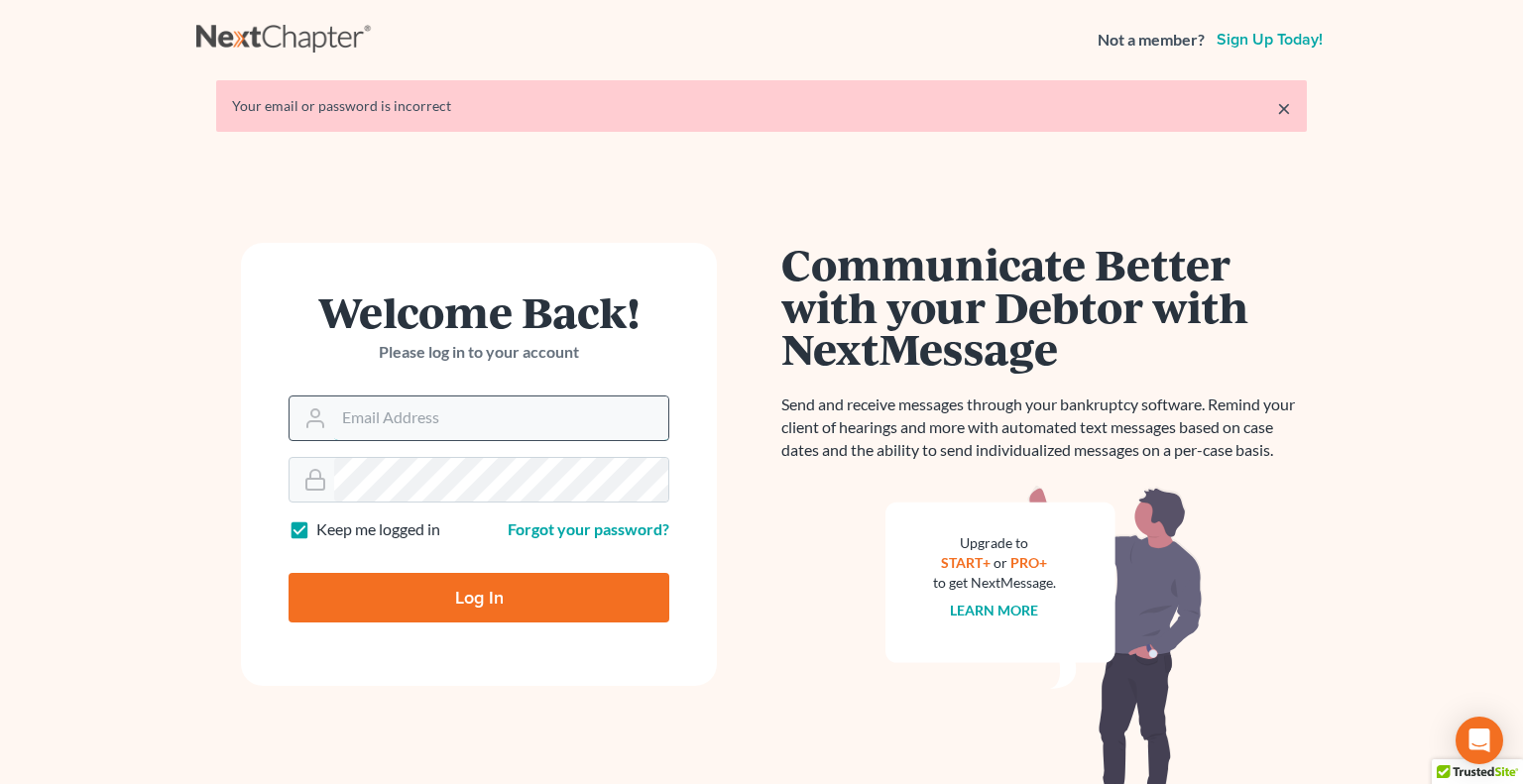 click on "Email Address" at bounding box center (501, 418) 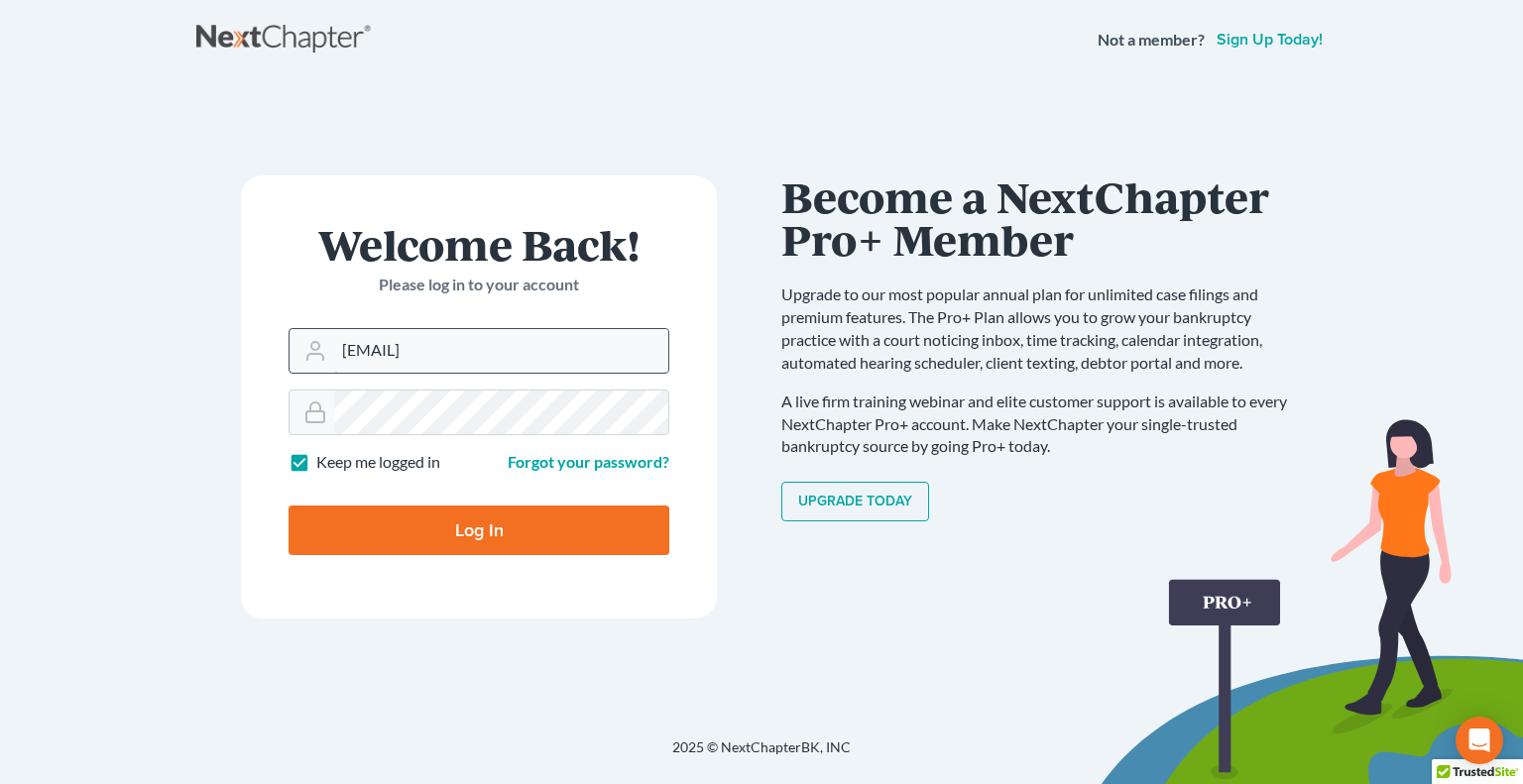 click on "jpappas@spjlaw.net" at bounding box center (501, 351) 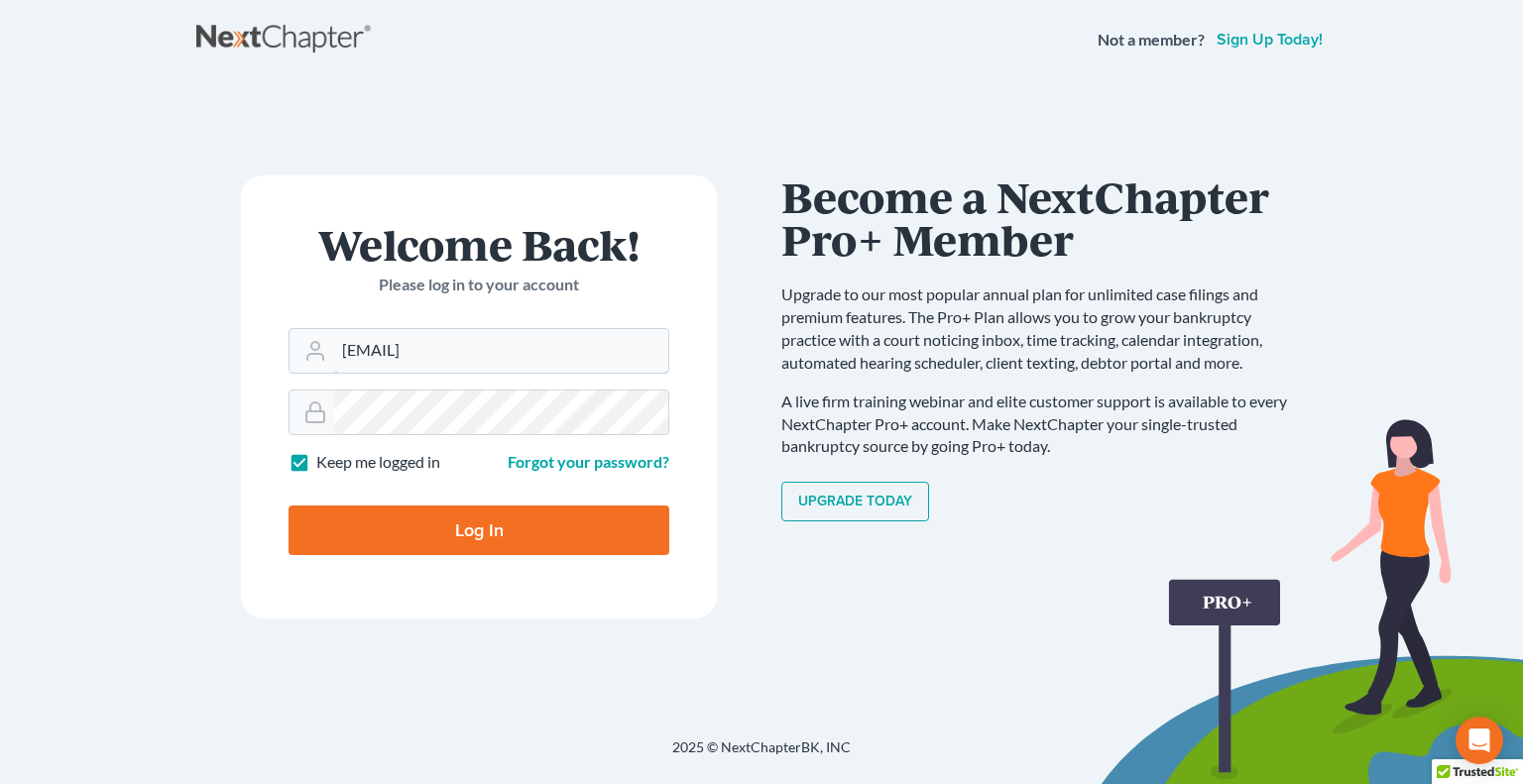 type on "pappas@spjlaw.net" 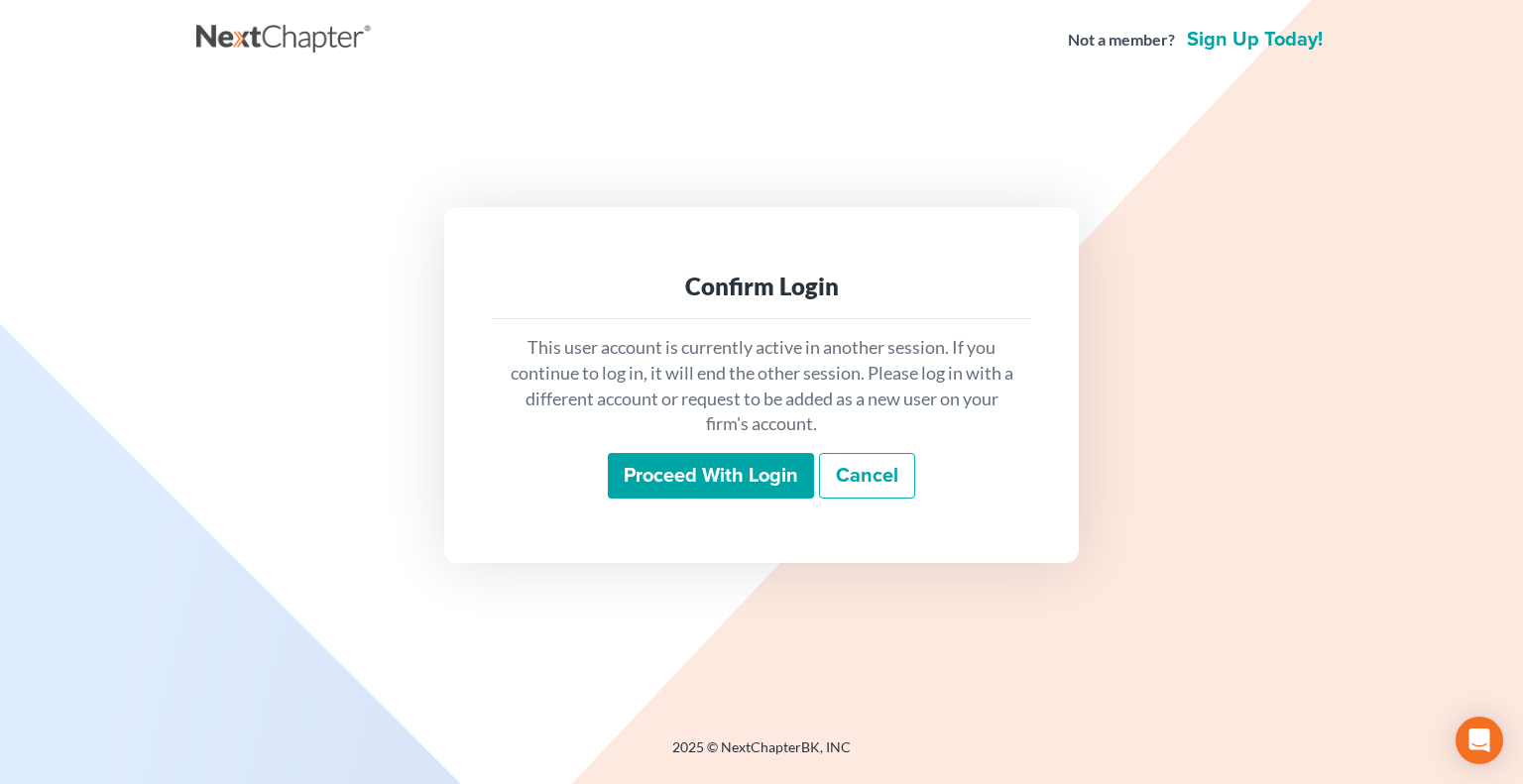 scroll, scrollTop: 0, scrollLeft: 0, axis: both 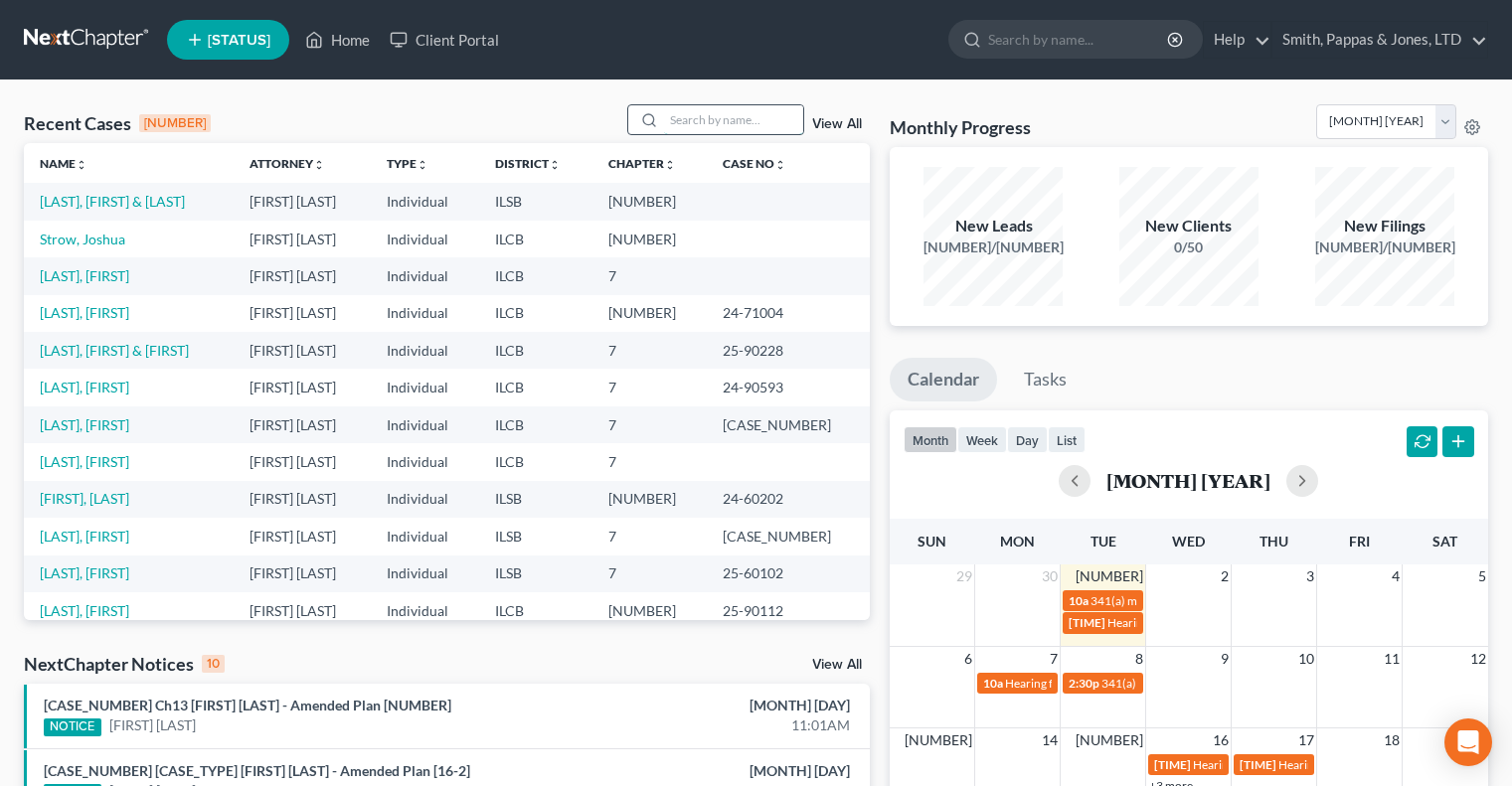 click at bounding box center (734, 119) 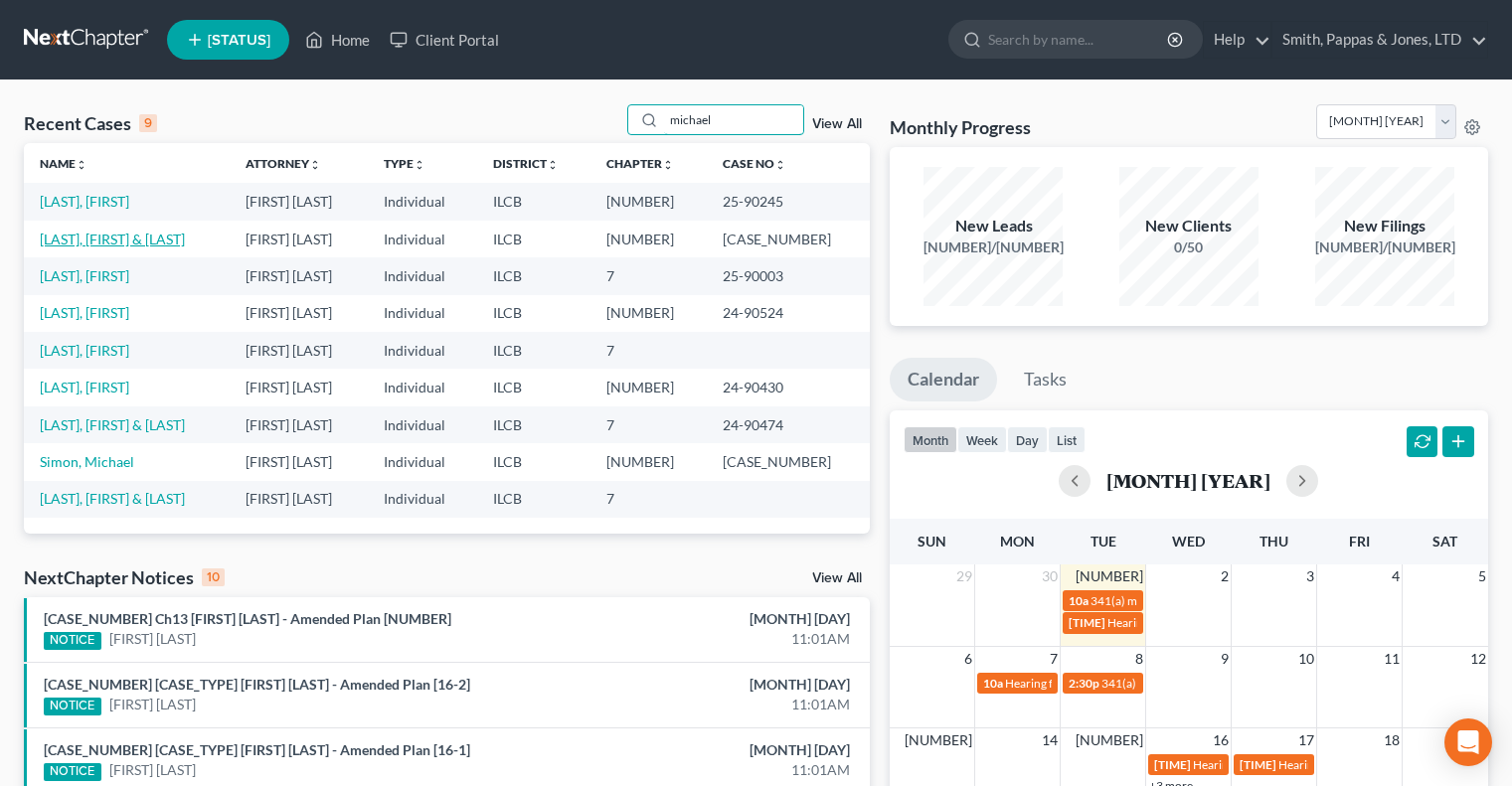 type on "michael" 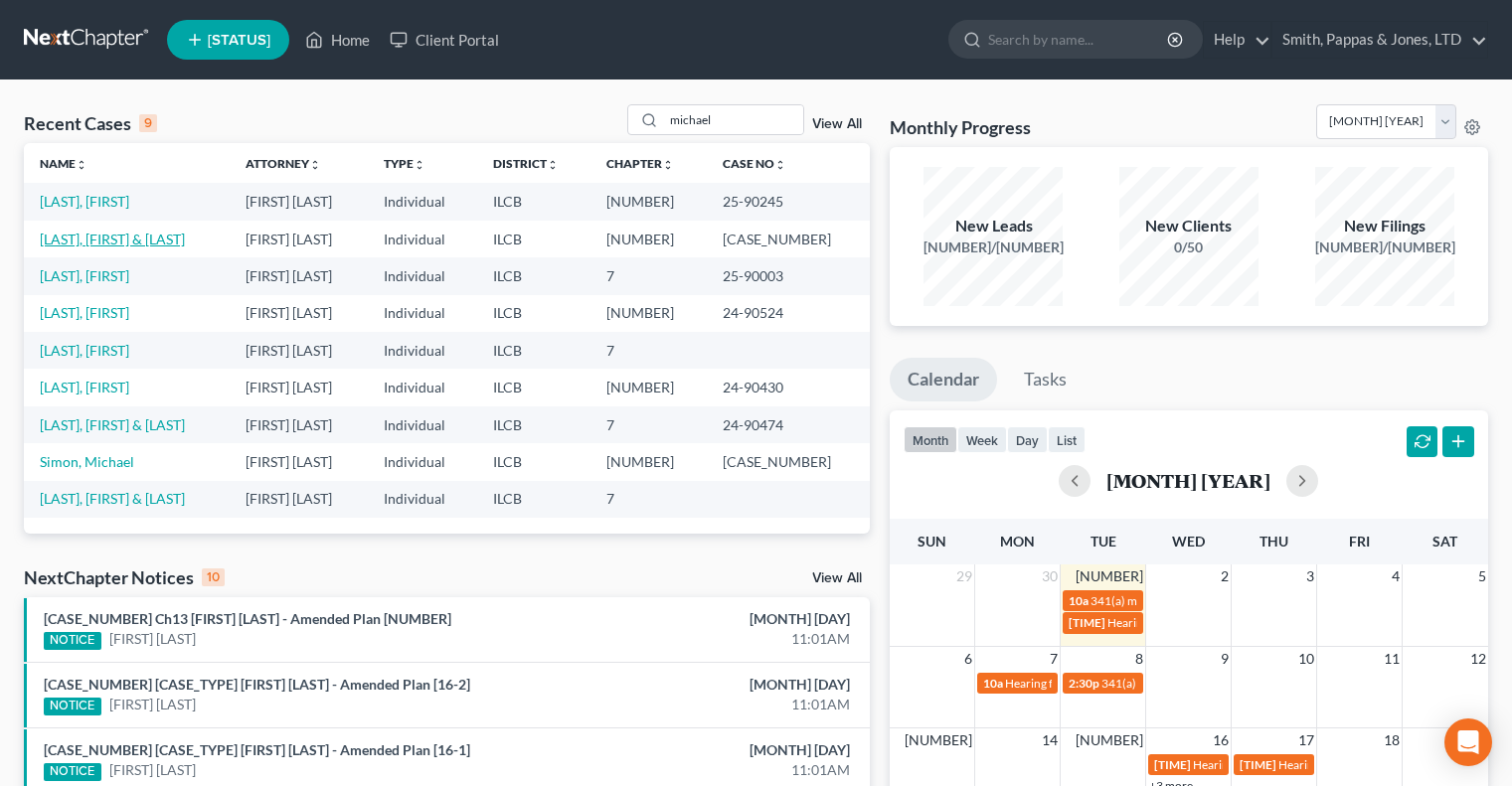 click on "[LAST], [FIRST] & [LAST]" at bounding box center (112, 238) 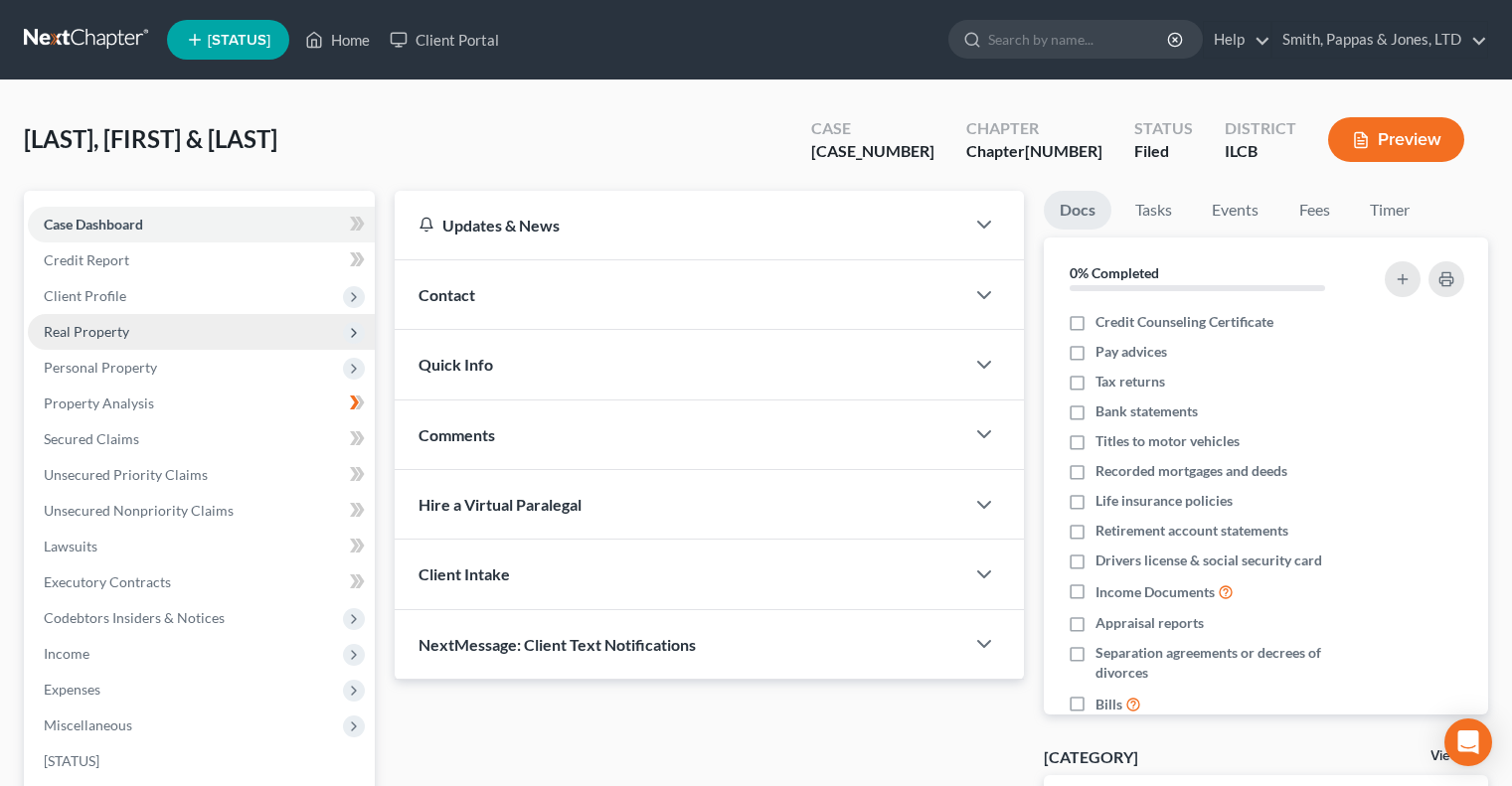 click on "Real Property" at bounding box center [0, 0] 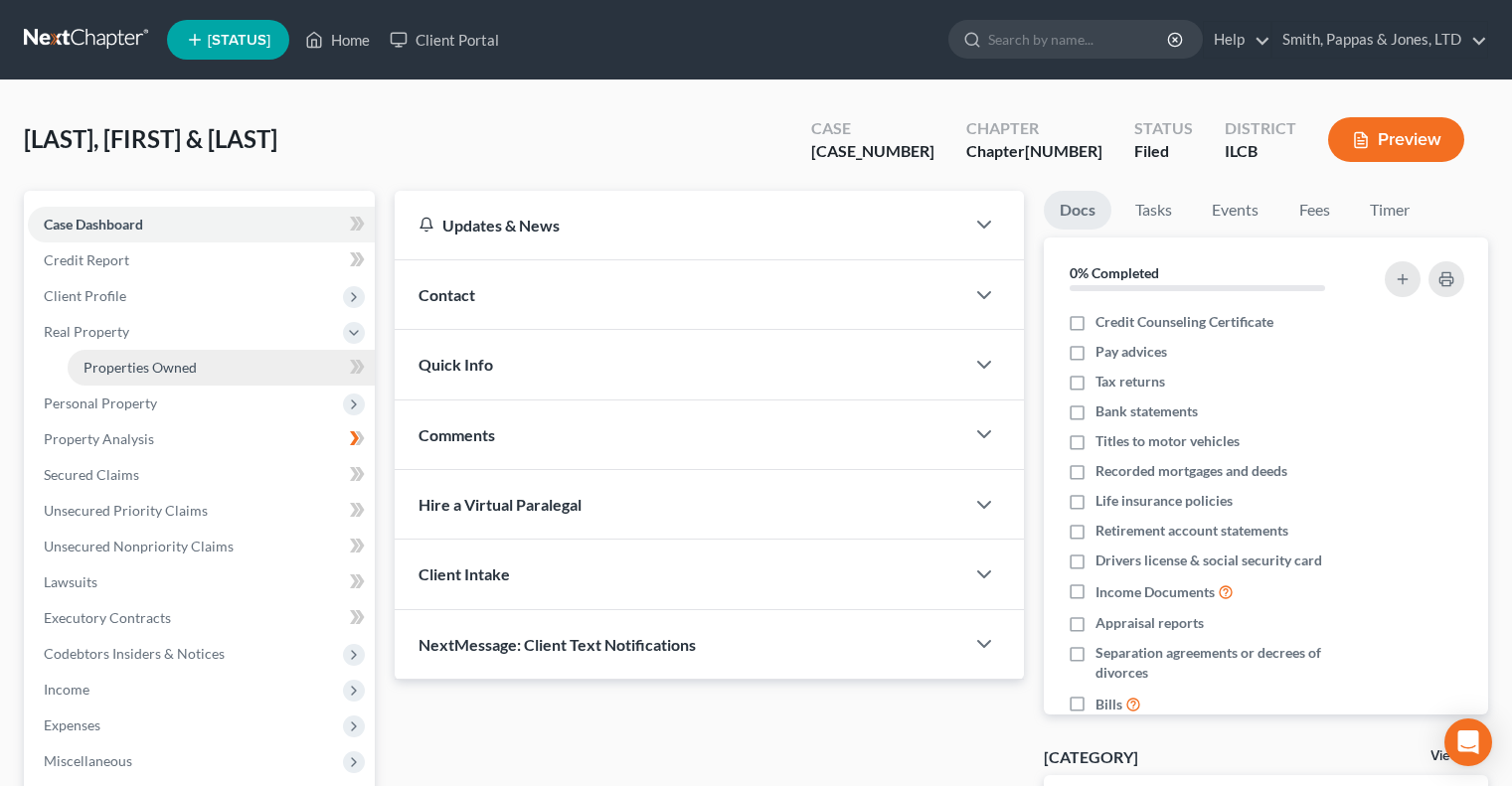 click on "Properties Owned" at bounding box center (221, 368) 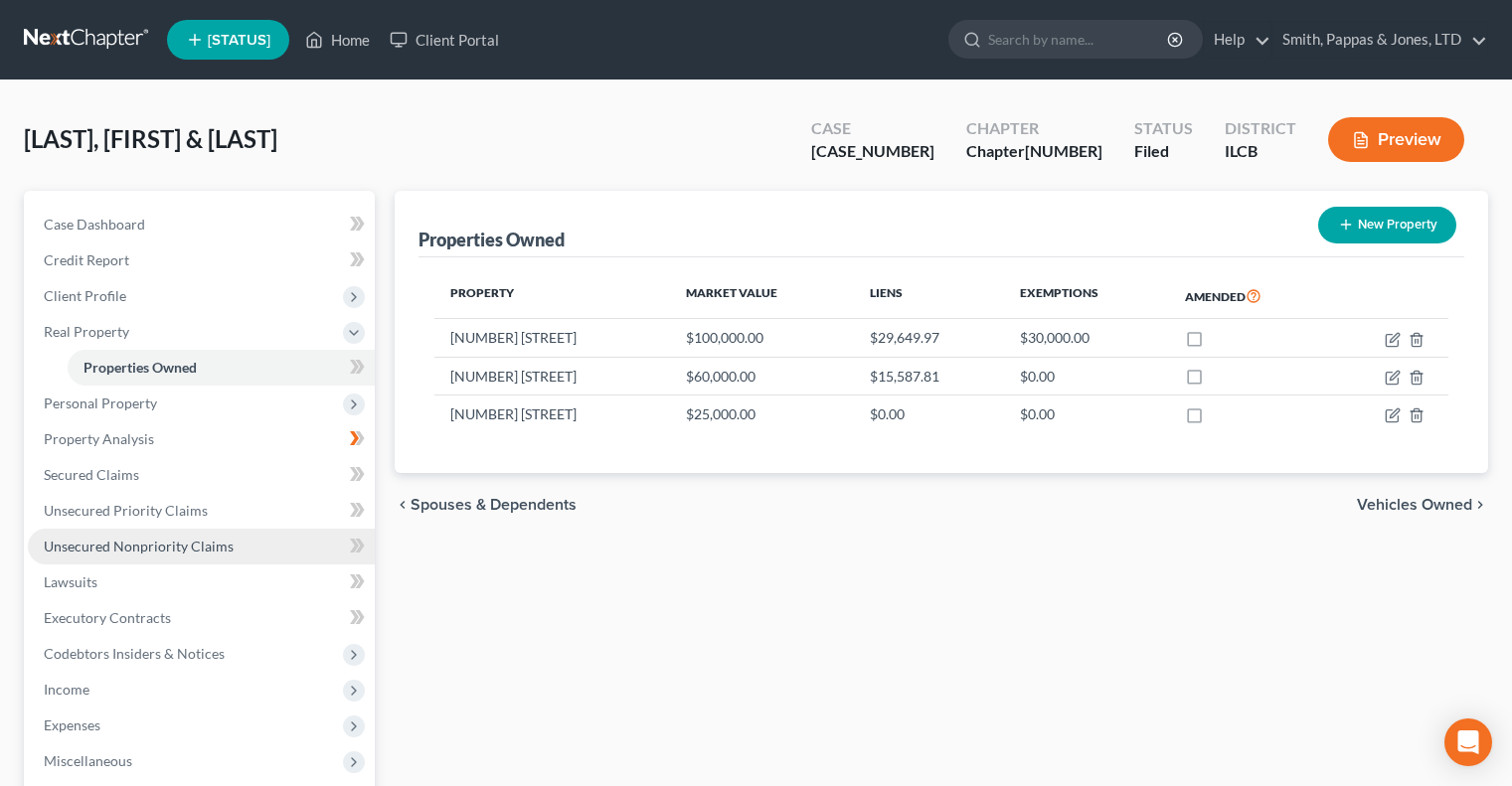 click on "Unsecured Nonpriority Claims" at bounding box center [138, 546] 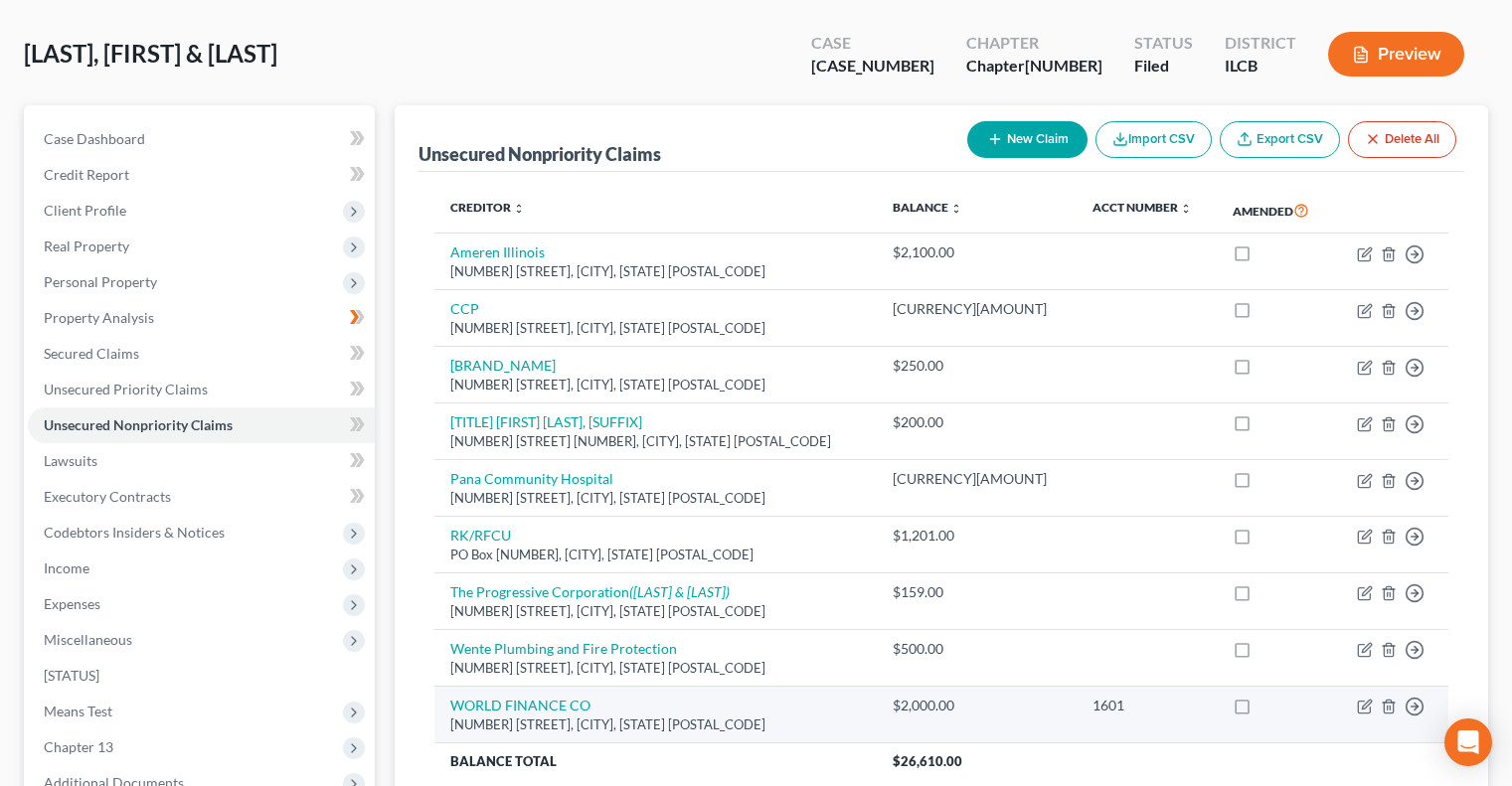 scroll, scrollTop: 0, scrollLeft: 0, axis: both 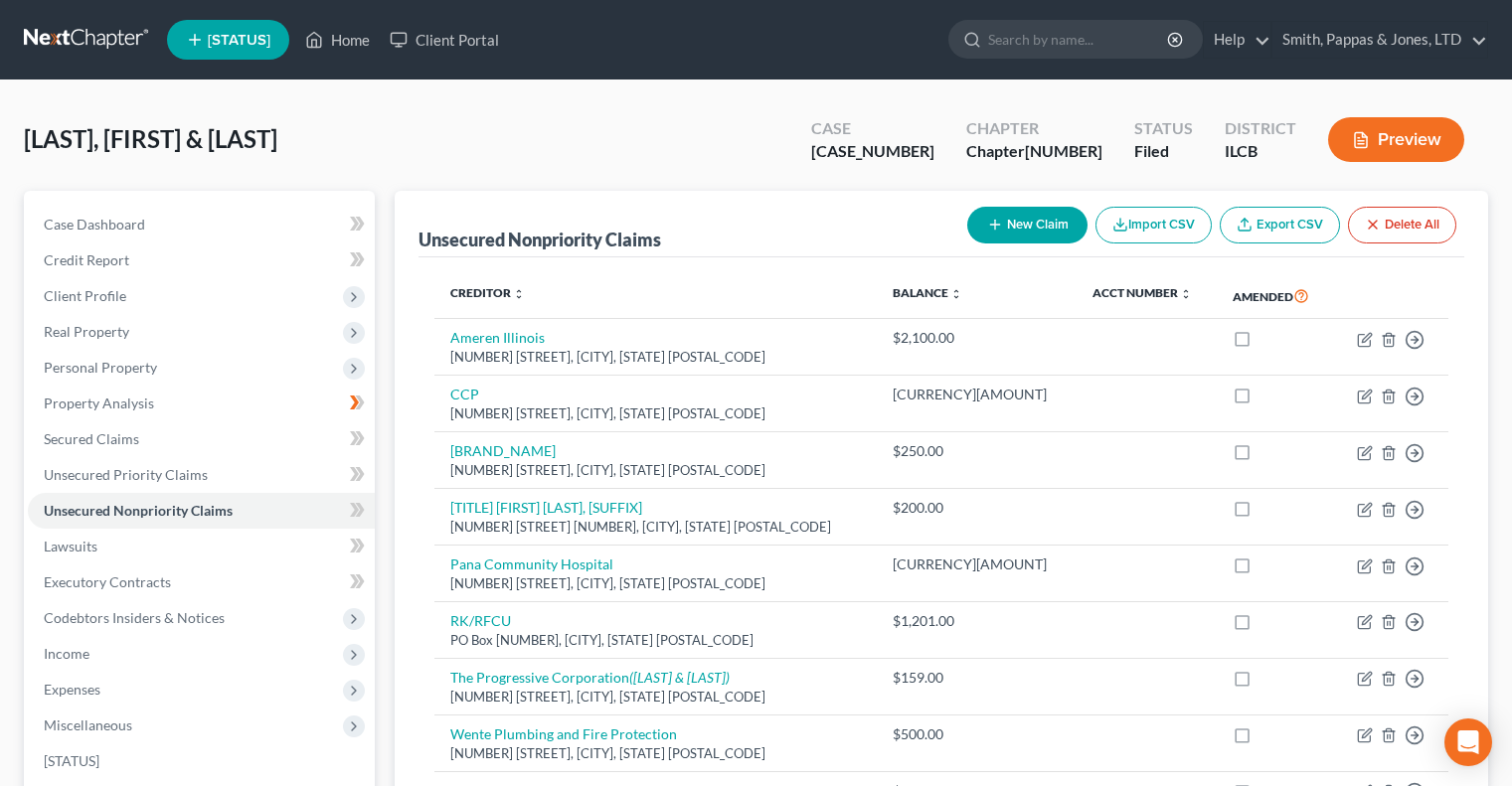 click at bounding box center [87, 40] 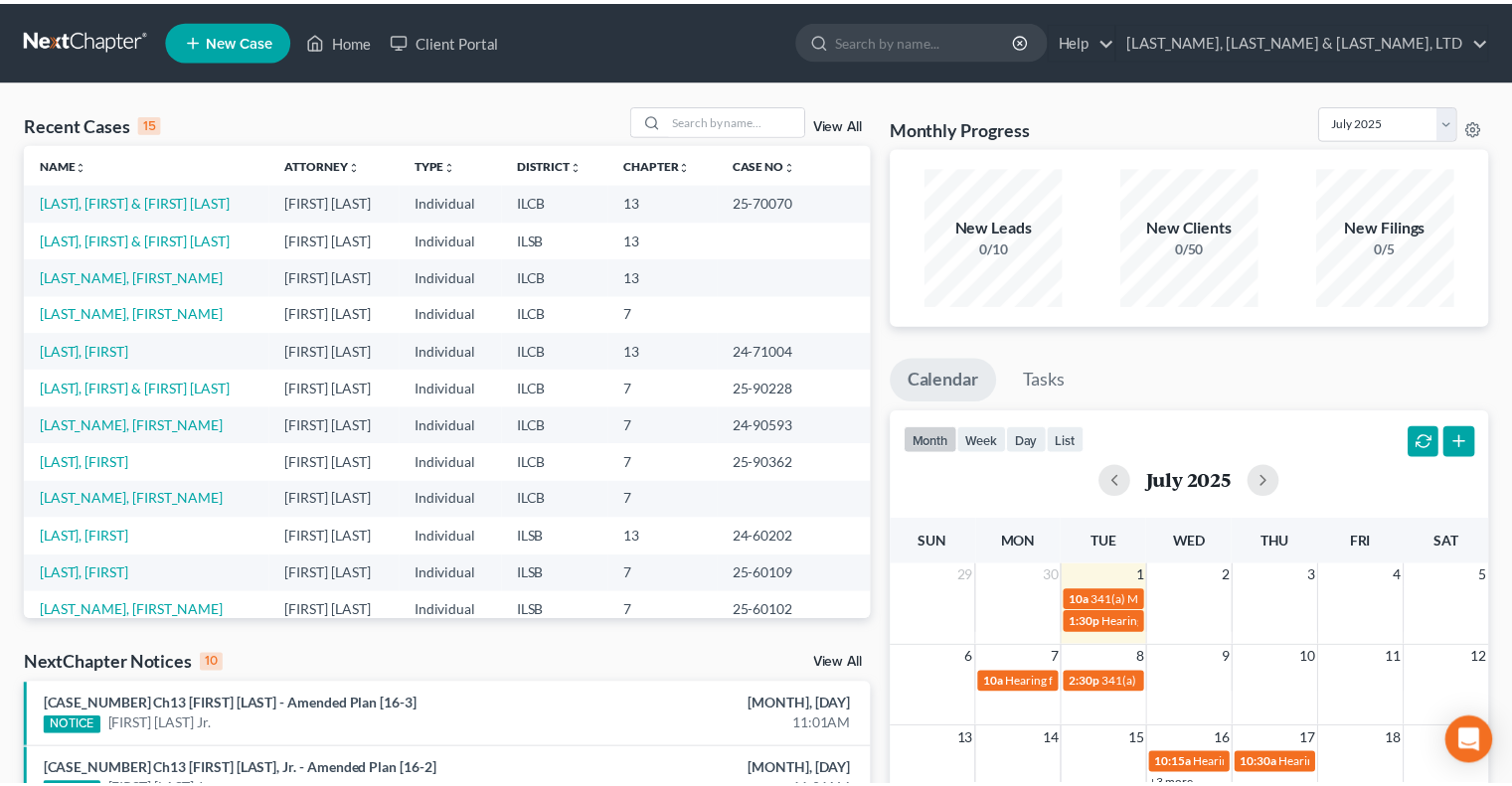 scroll, scrollTop: 0, scrollLeft: 0, axis: both 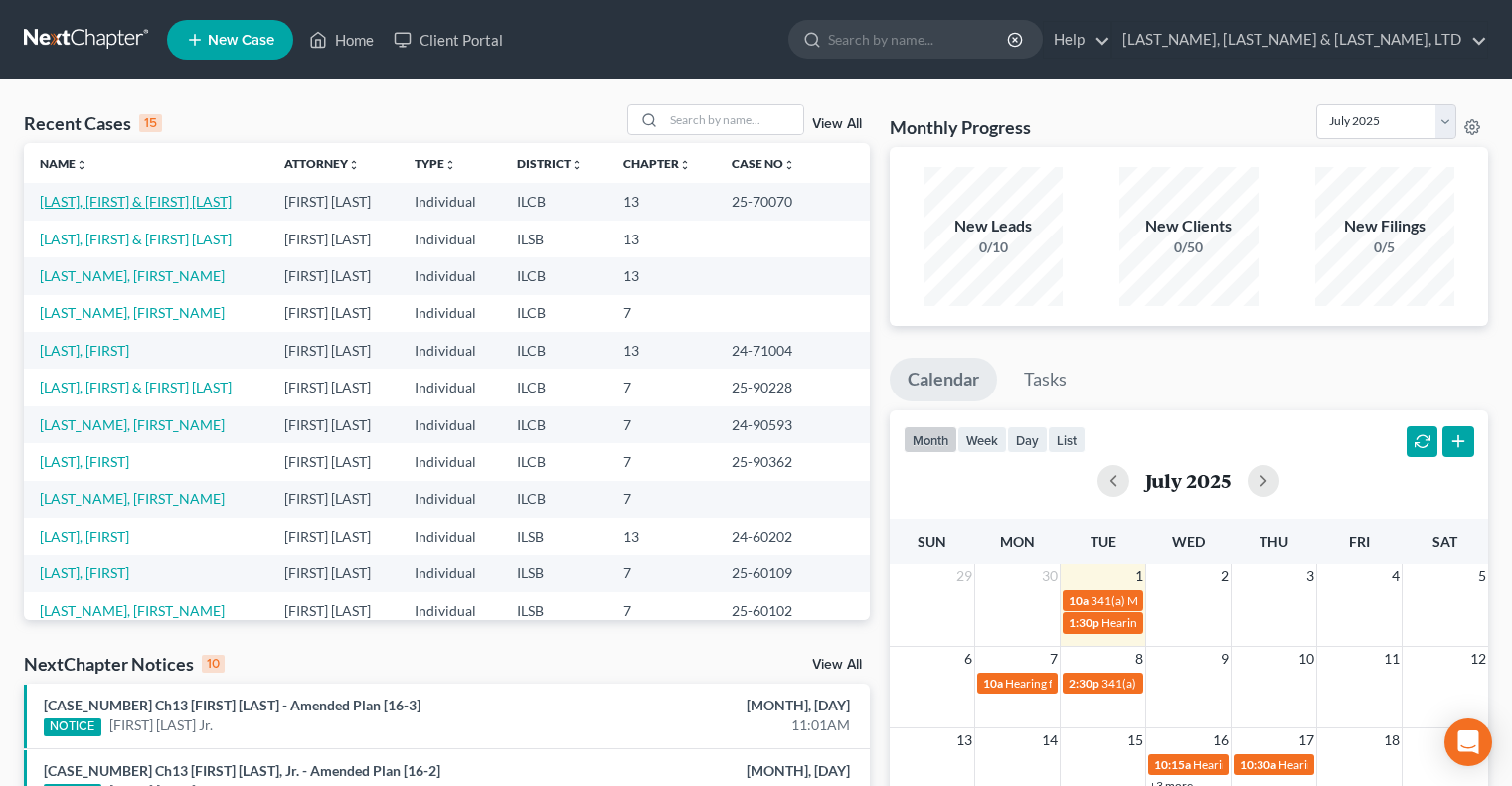 click on "[LAST], [FIRST] & [FIRST] [LAST]" at bounding box center (135, 201) 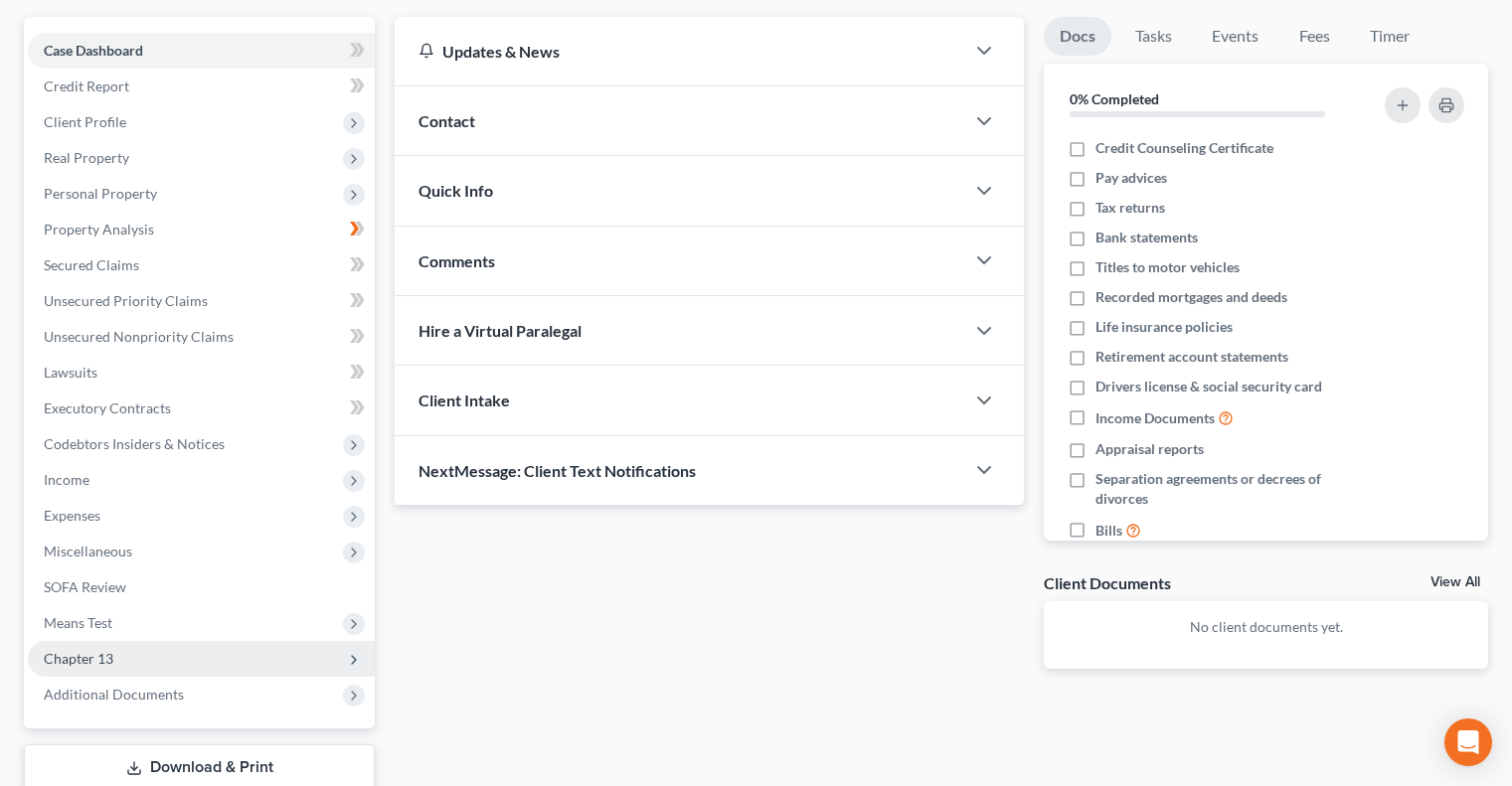 scroll, scrollTop: 199, scrollLeft: 0, axis: vertical 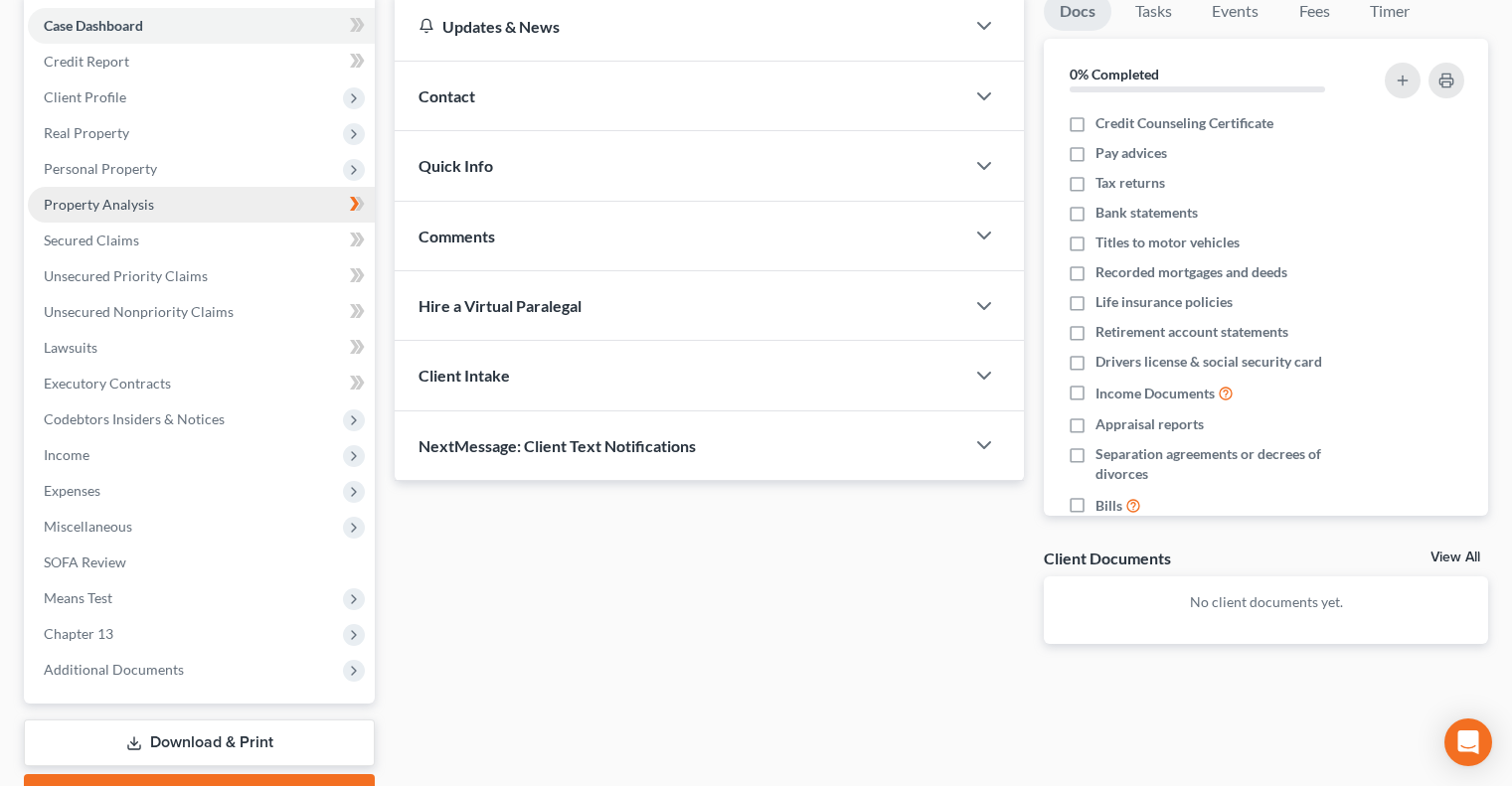 click on "Property Analysis" at bounding box center [201, 205] 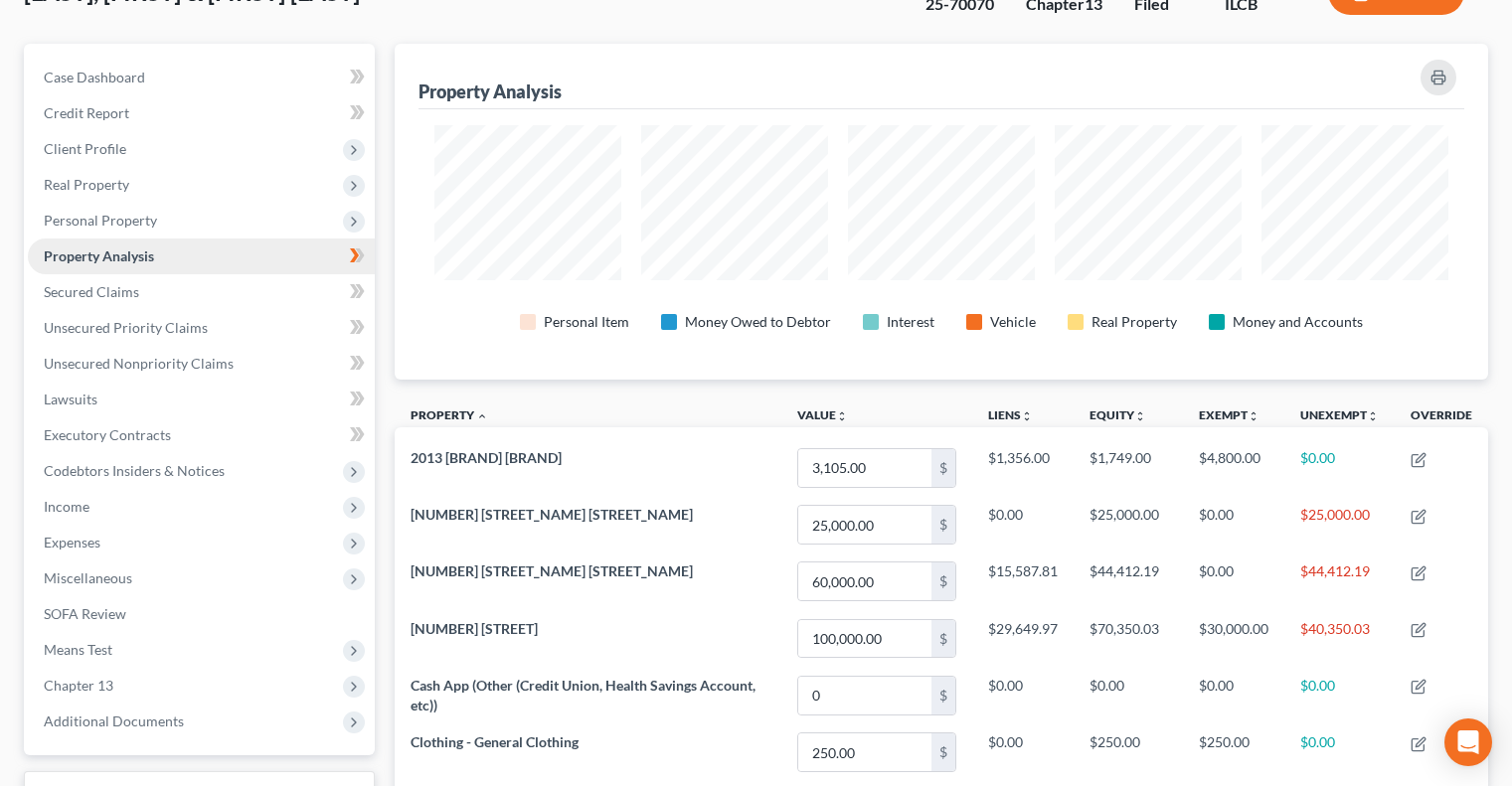 scroll, scrollTop: 0, scrollLeft: 0, axis: both 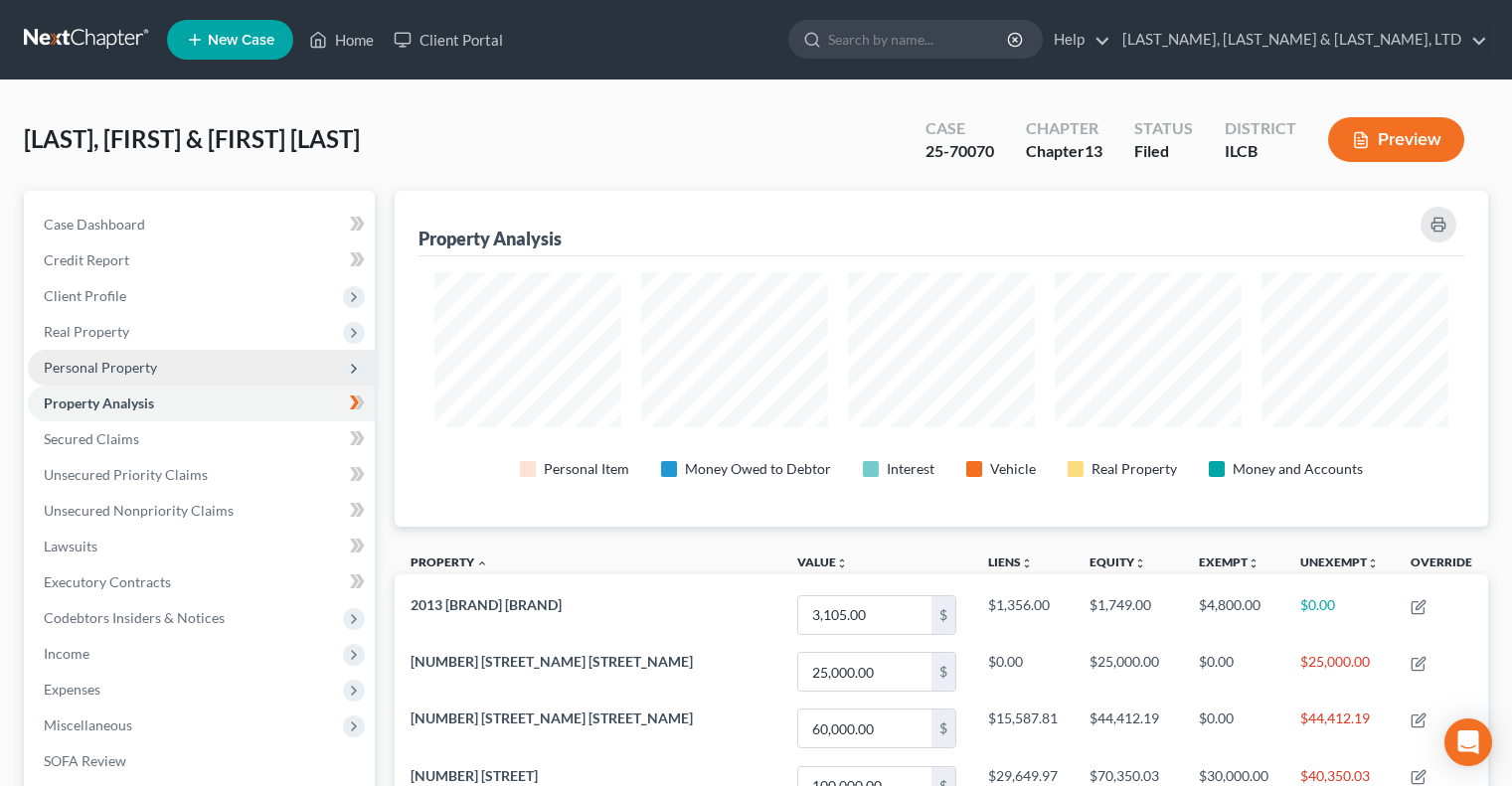 click on "Personal Property" at bounding box center [0, 0] 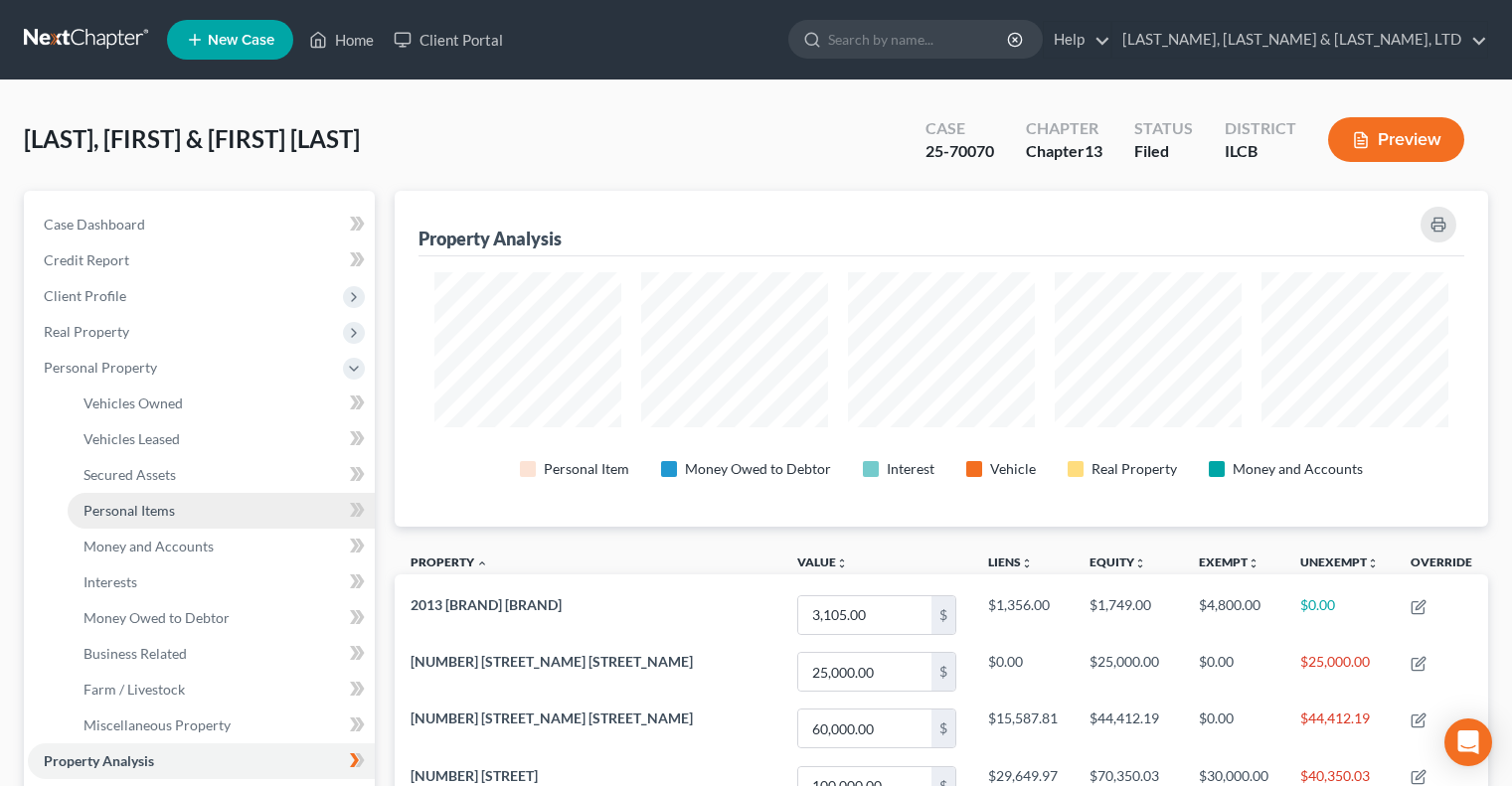click on "Personal Items" at bounding box center [221, 511] 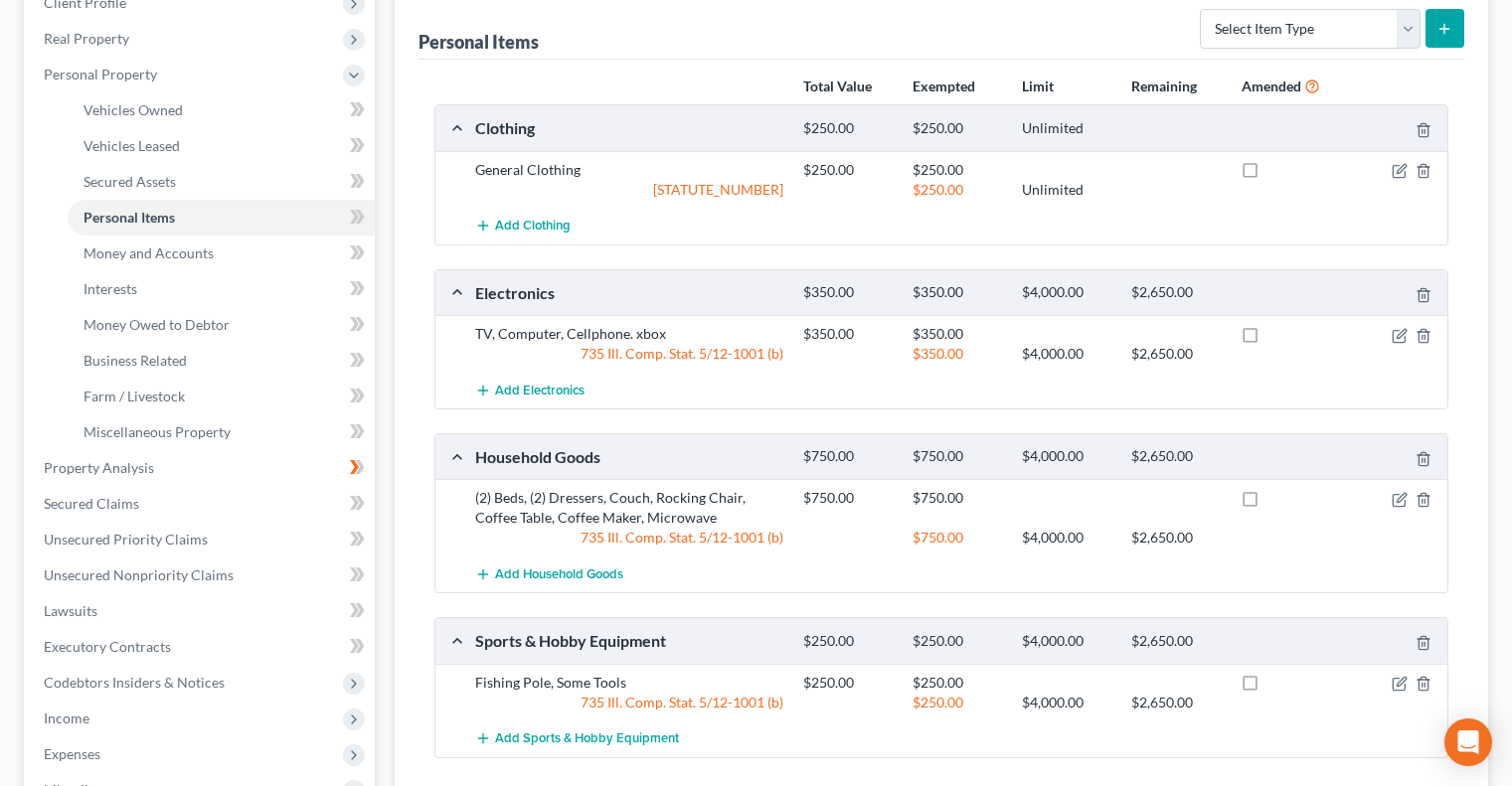 scroll, scrollTop: 199, scrollLeft: 0, axis: vertical 